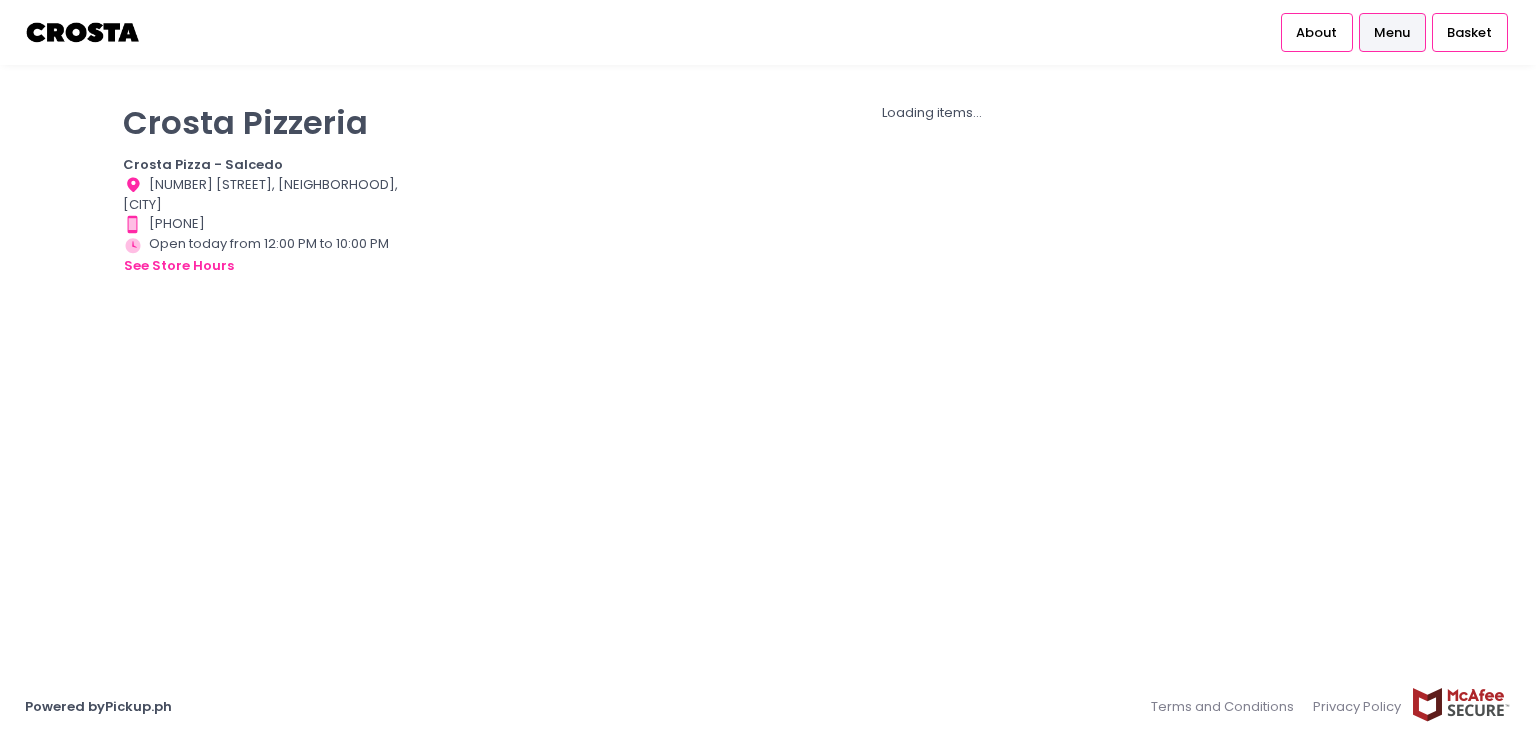 scroll, scrollTop: 0, scrollLeft: 0, axis: both 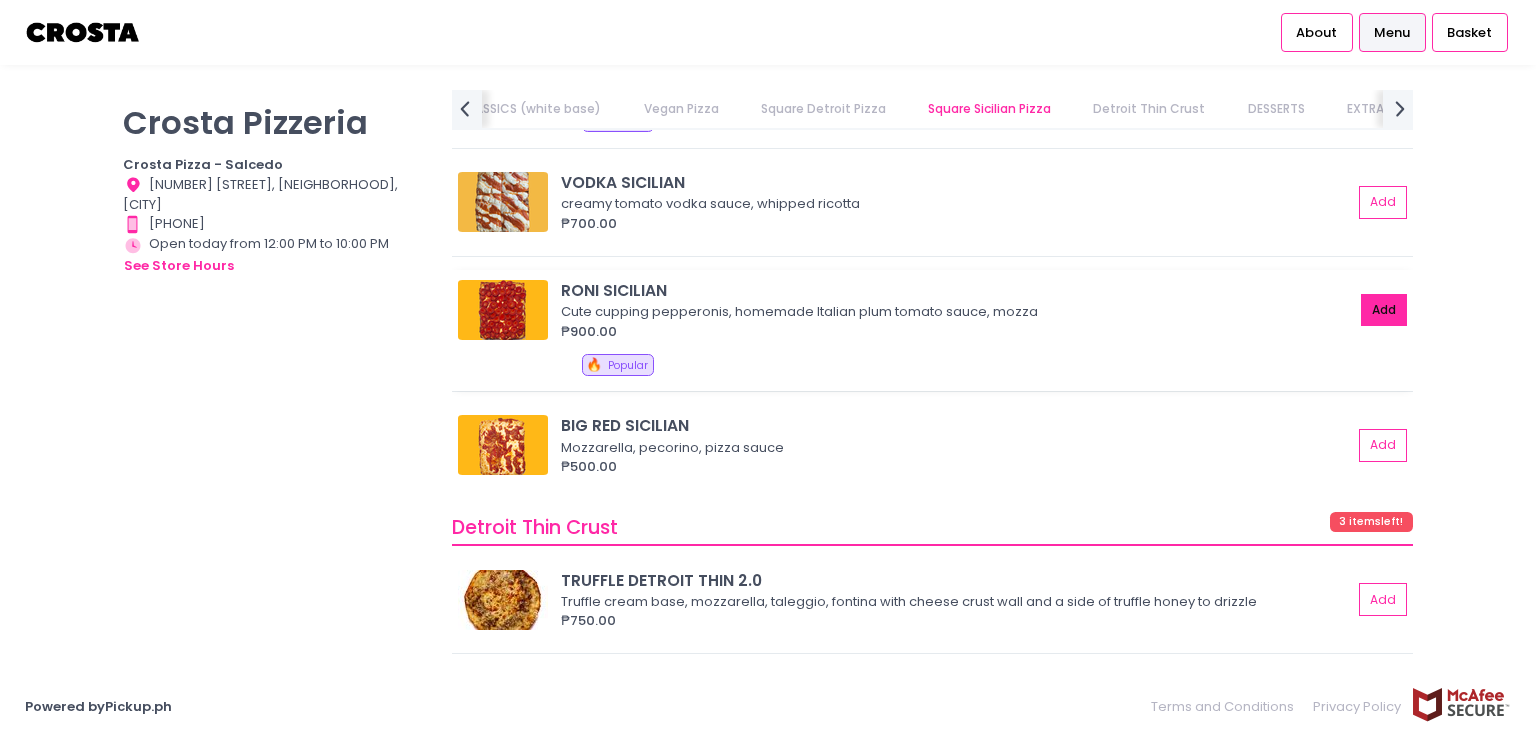 click on "Add" at bounding box center (1384, 310) 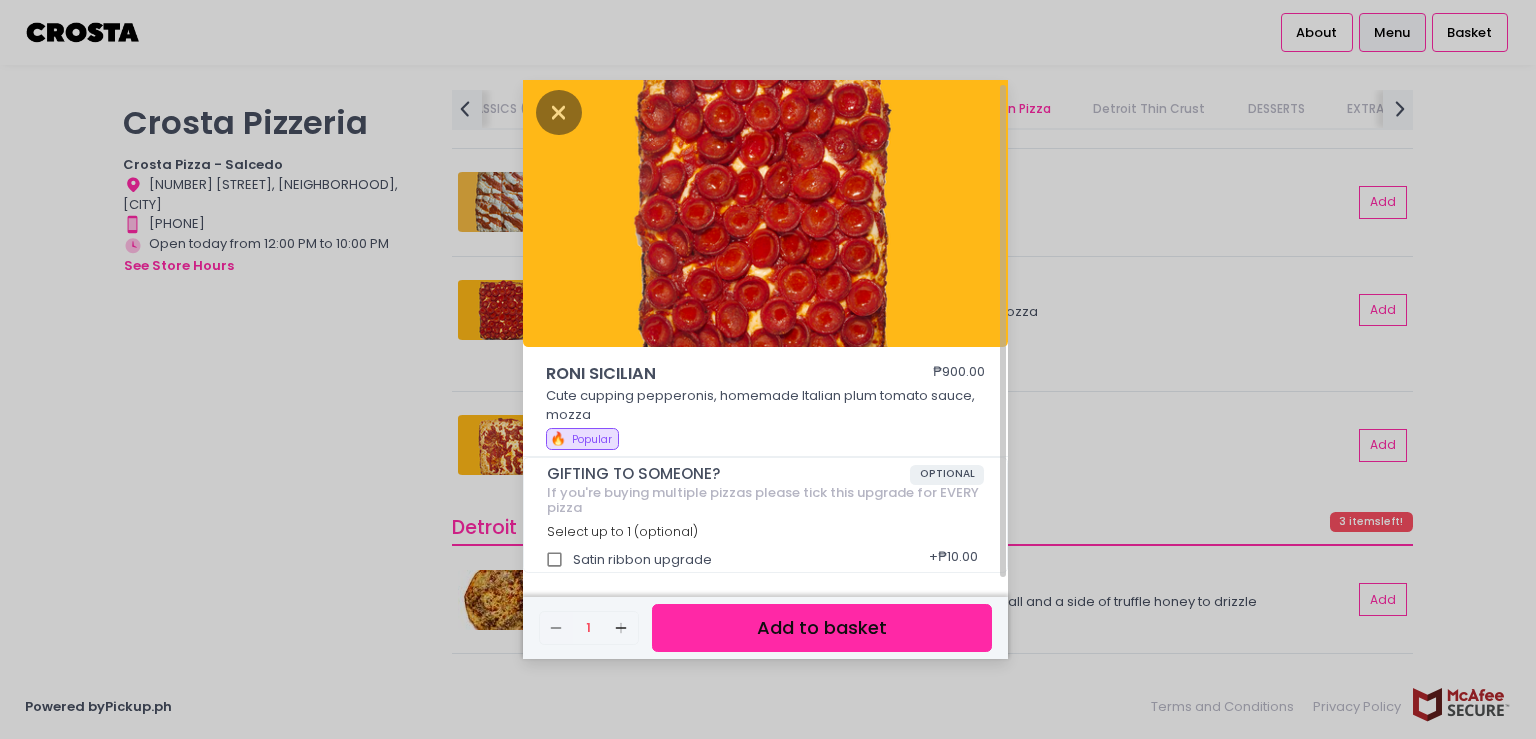 scroll, scrollTop: 4, scrollLeft: 0, axis: vertical 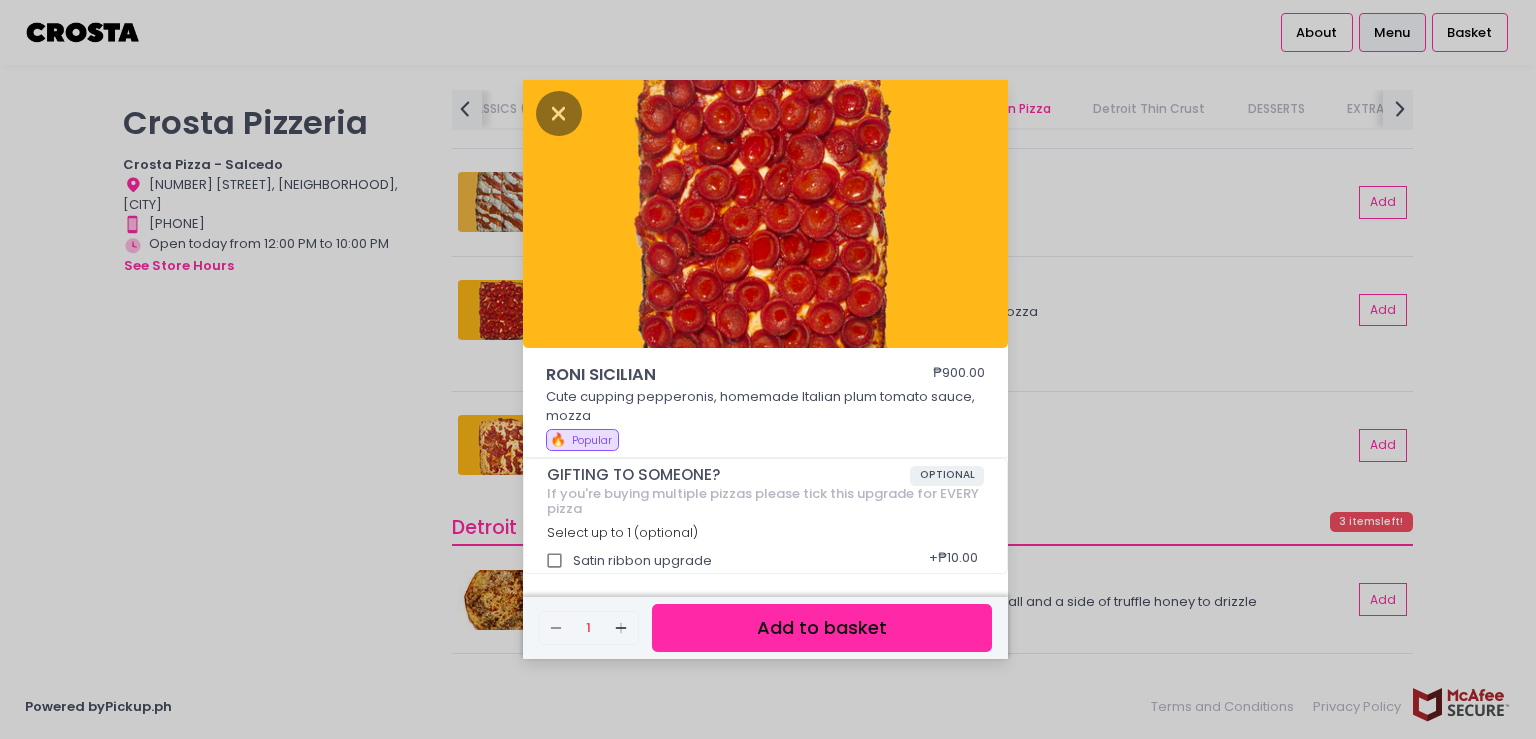 click on "Add to basket" at bounding box center [822, 628] 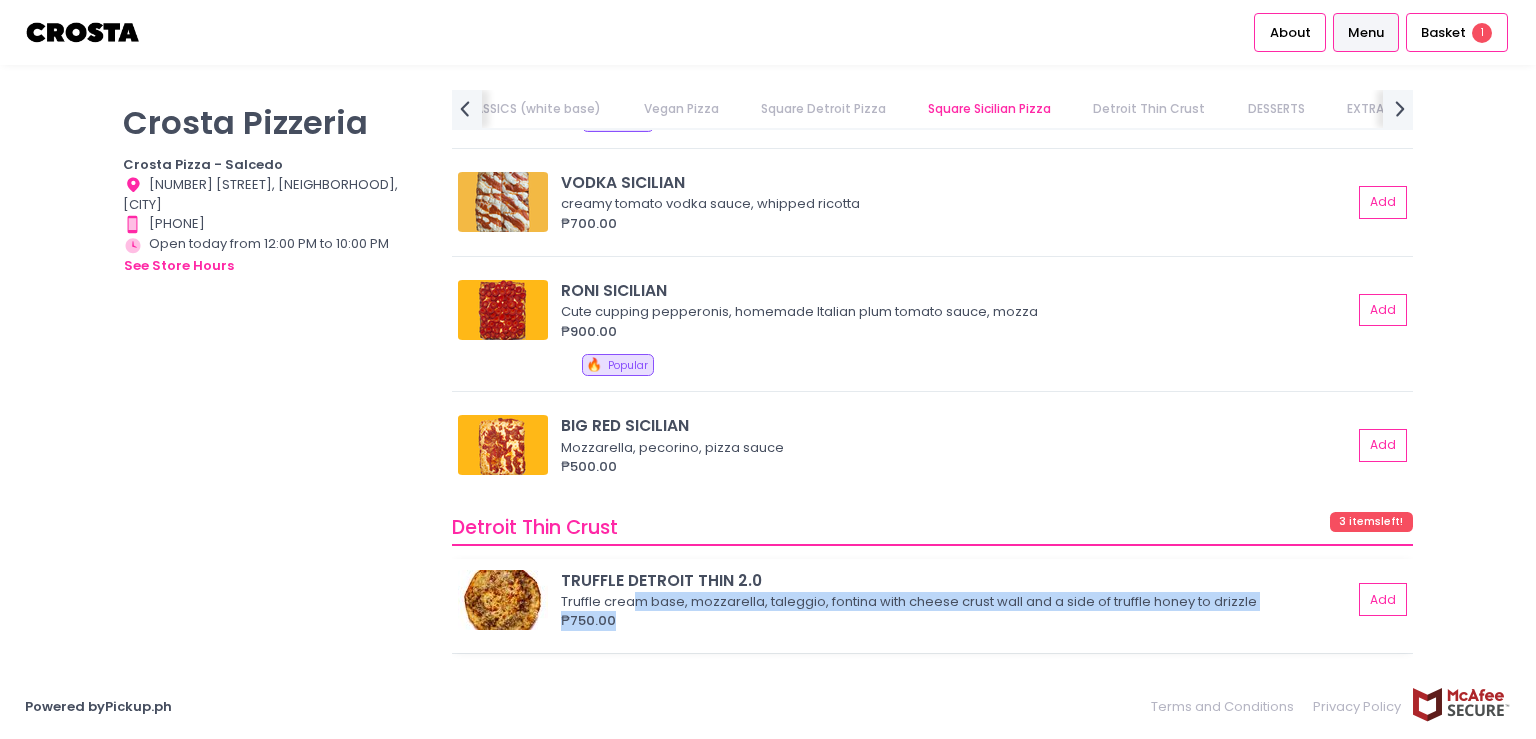 drag, startPoint x: 696, startPoint y: 624, endPoint x: 634, endPoint y: 594, distance: 68.8767 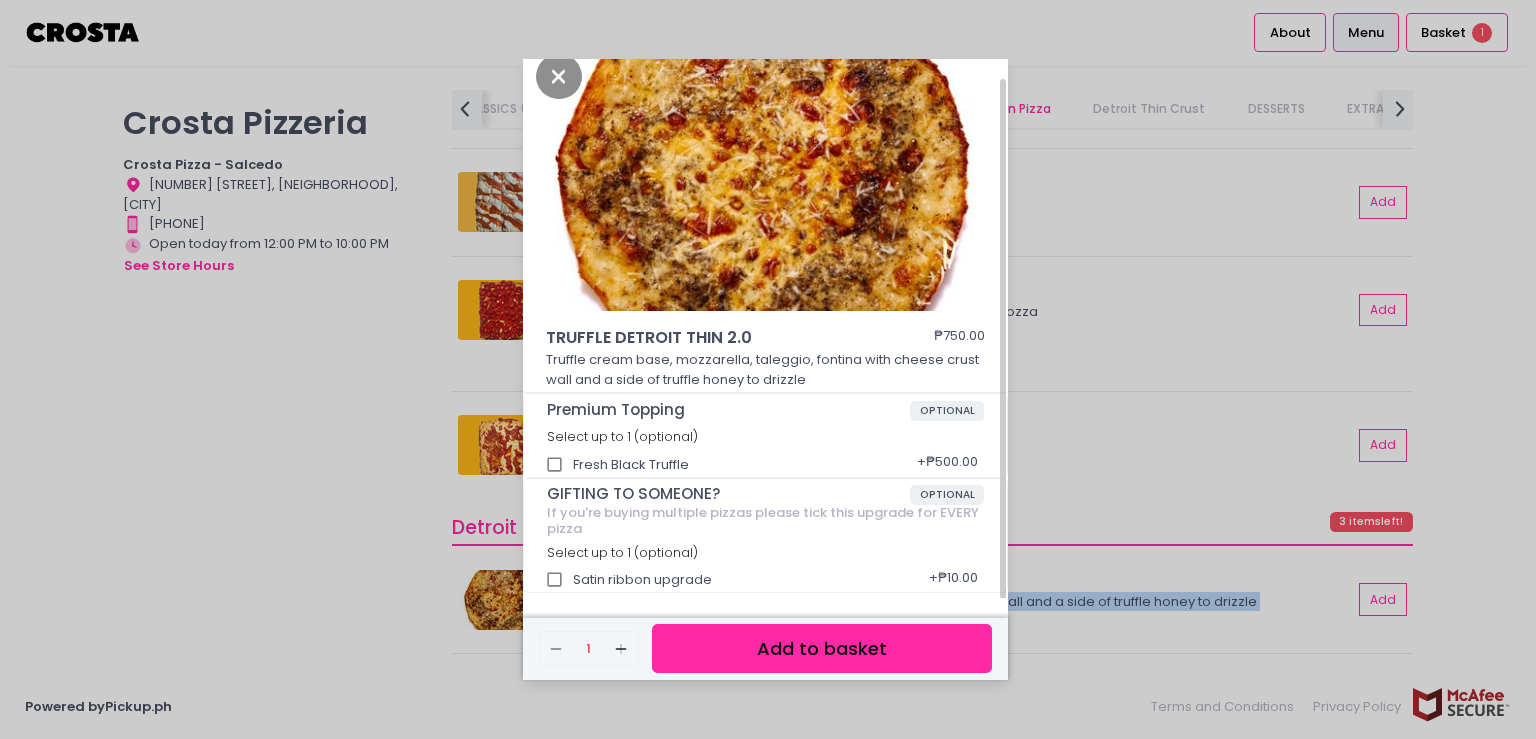 scroll, scrollTop: 20, scrollLeft: 0, axis: vertical 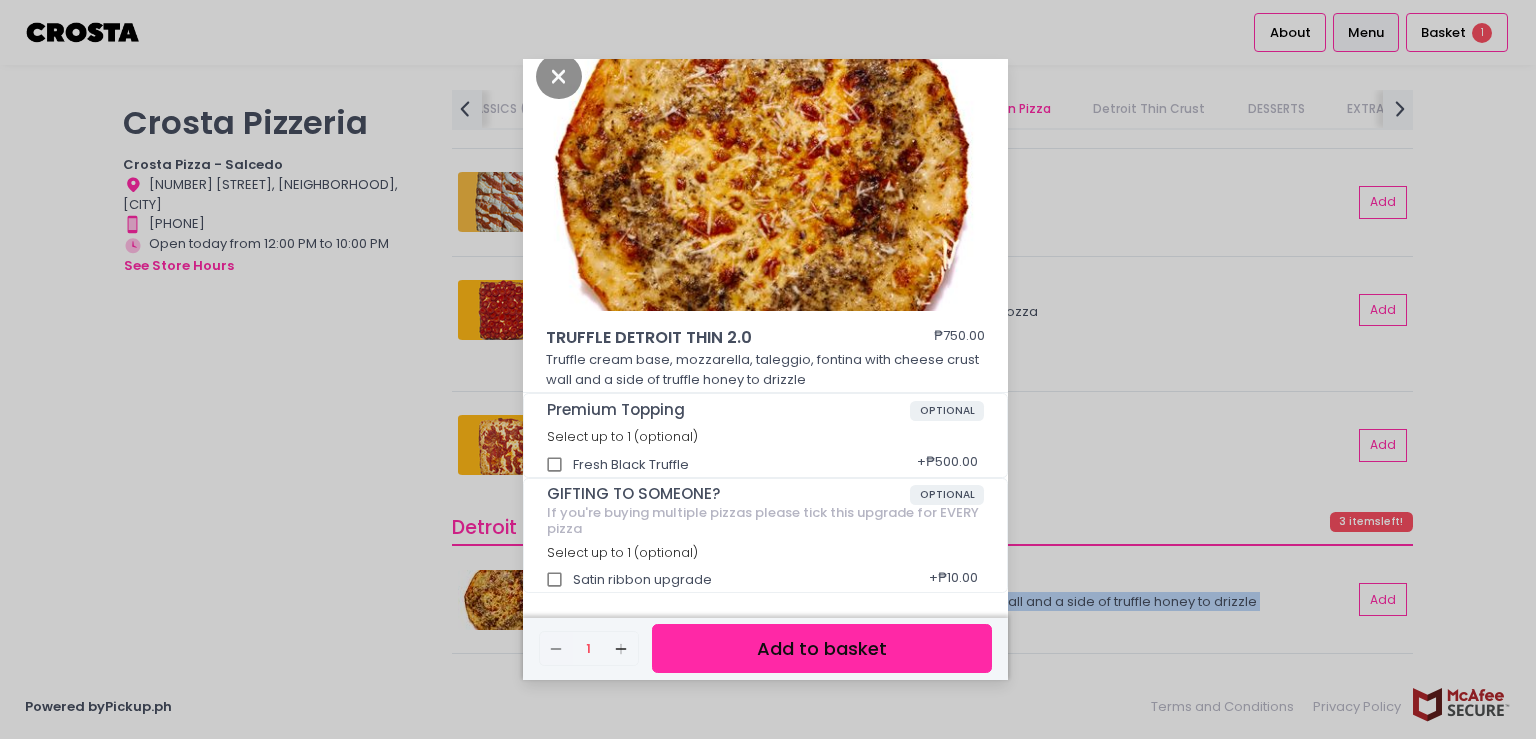 click on "Add to basket" at bounding box center (822, 648) 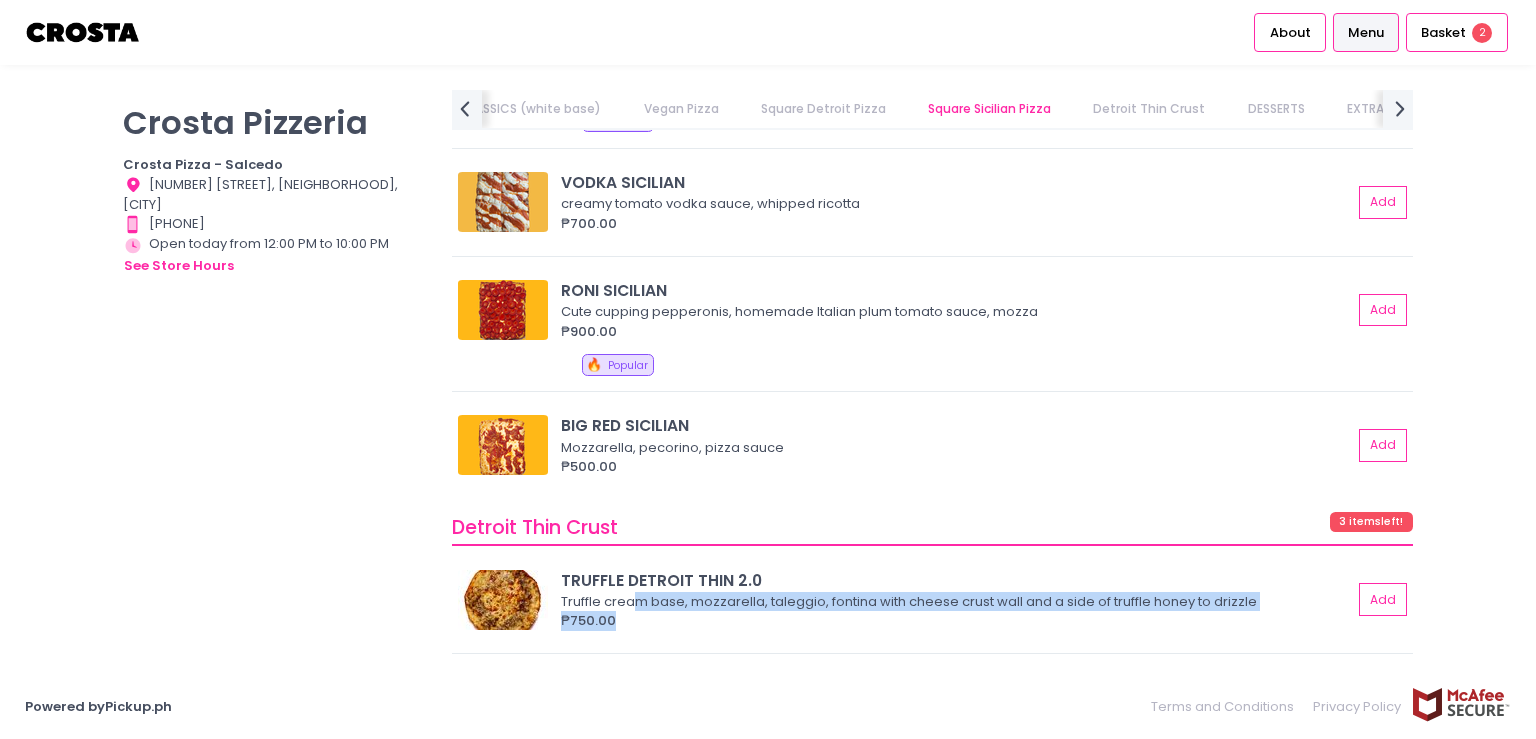 scroll, scrollTop: 19, scrollLeft: 0, axis: vertical 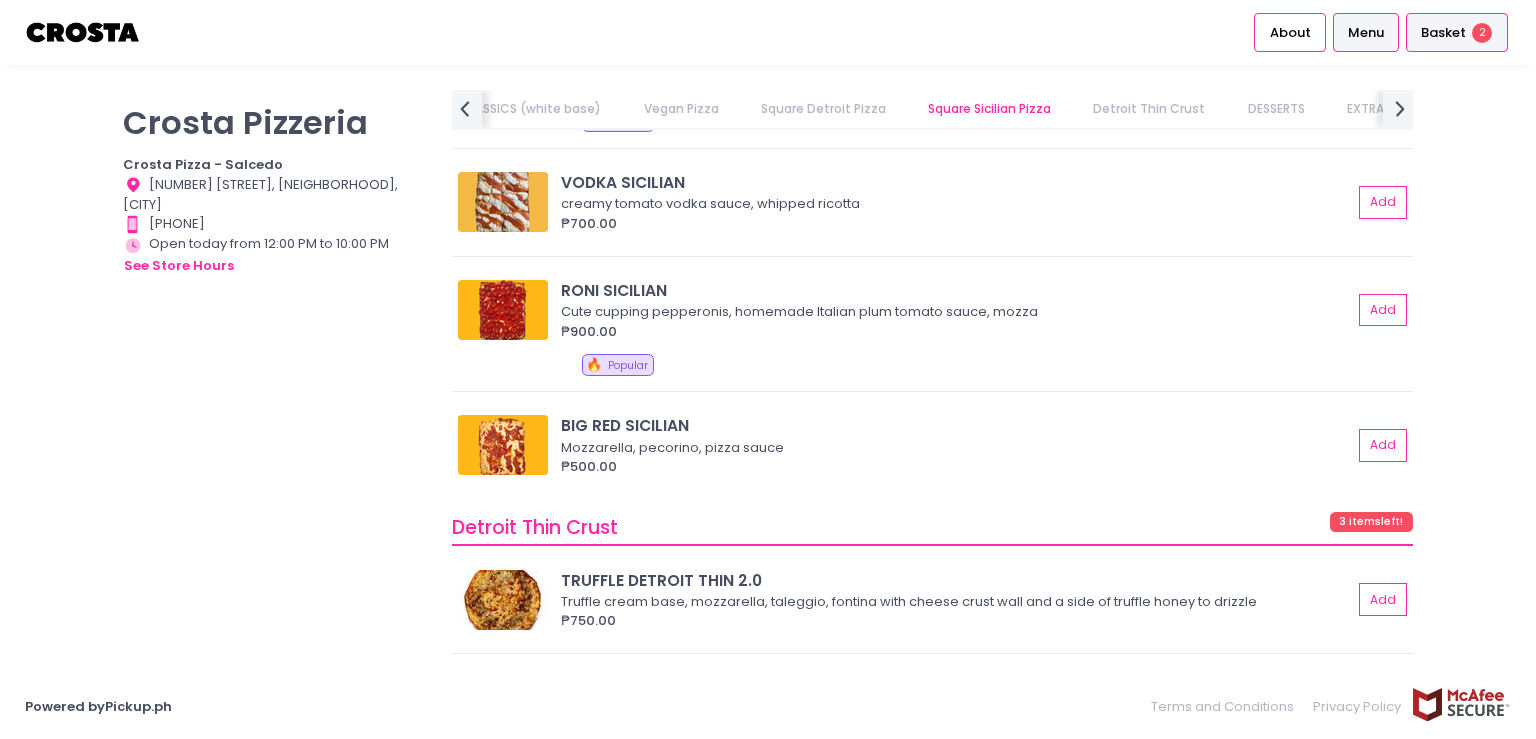 click on "Basket" at bounding box center [1443, 33] 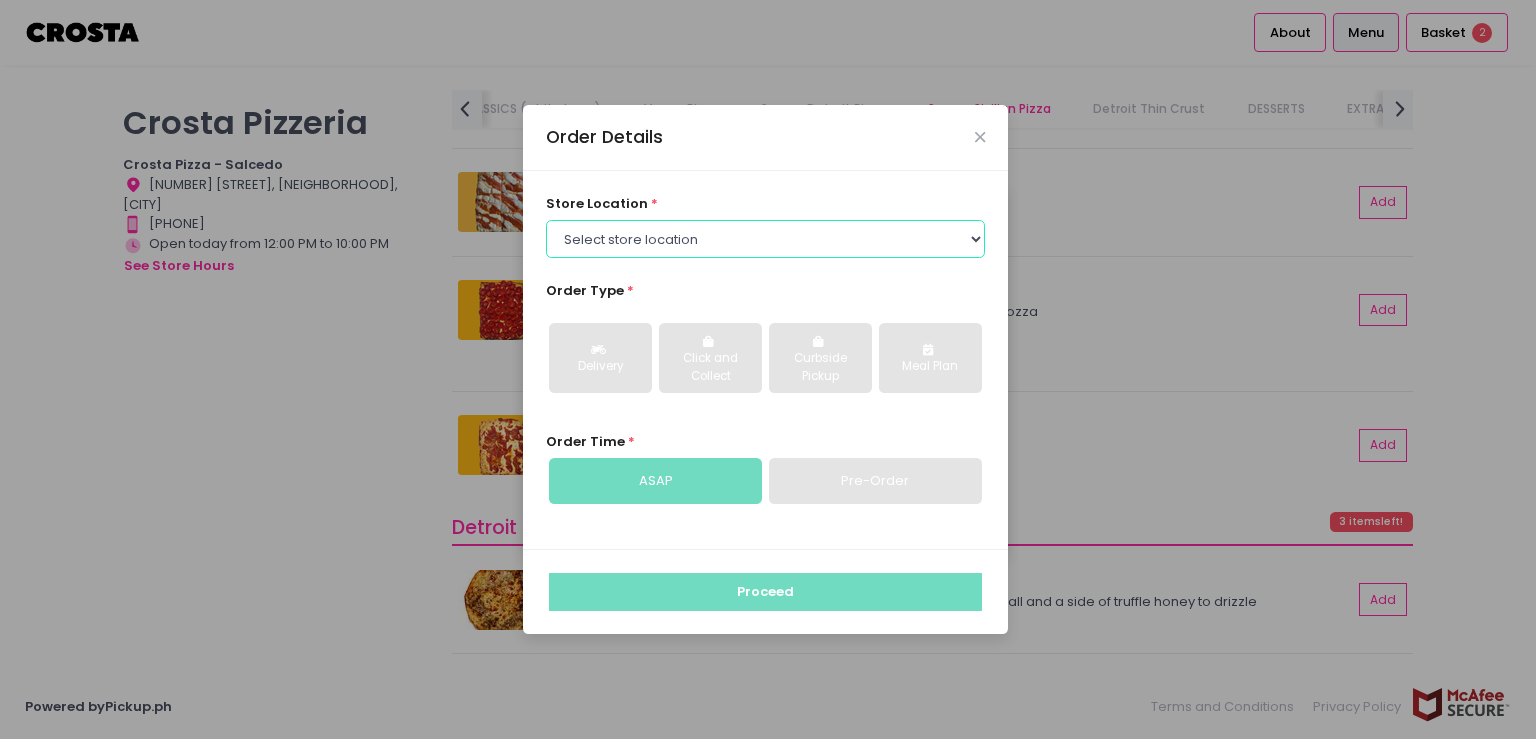 click on "Select store location Crosta Pizza - Salcedo  Crosta Pizza - San Juan" at bounding box center (766, 239) 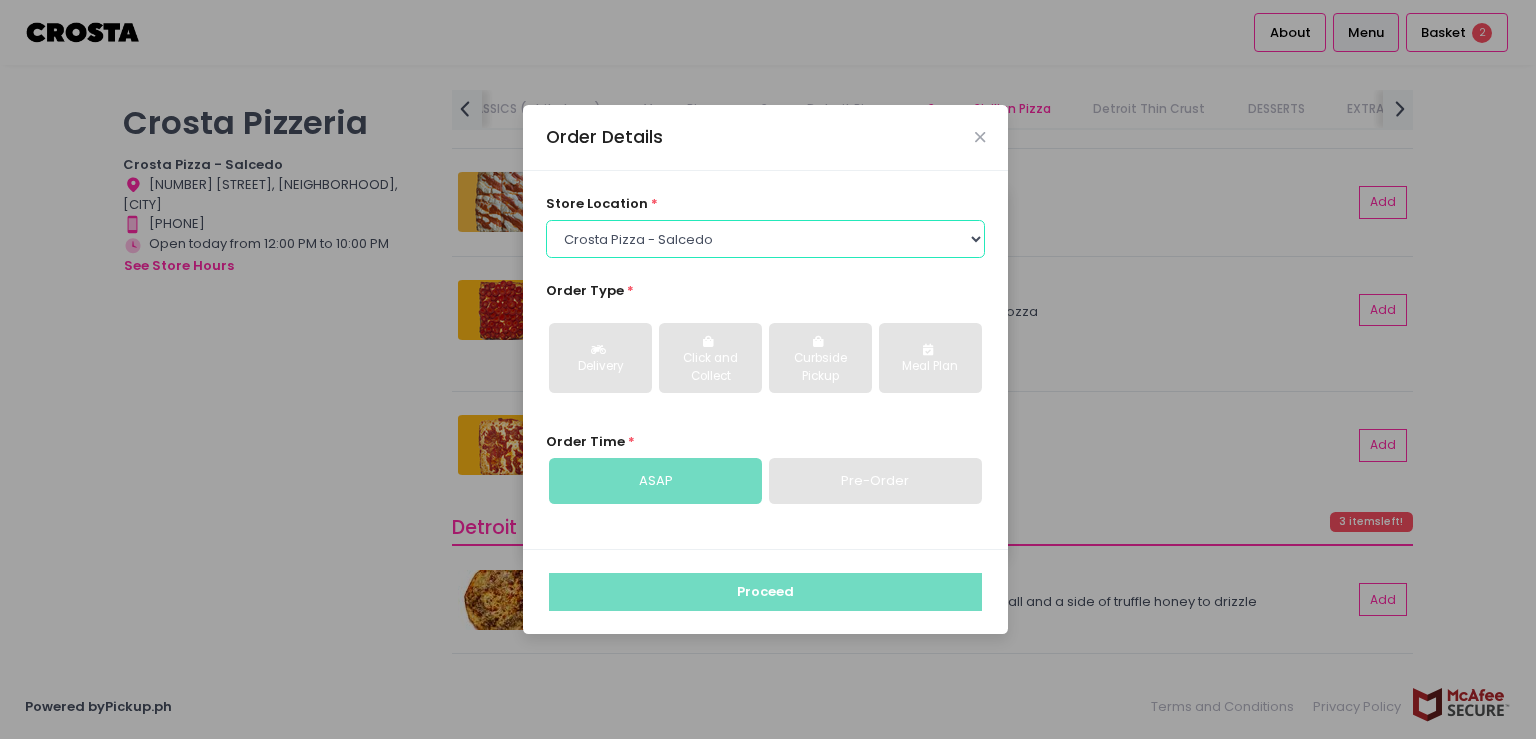 click on "Select store location Crosta Pizza - Salcedo  Crosta Pizza - San Juan" at bounding box center [766, 239] 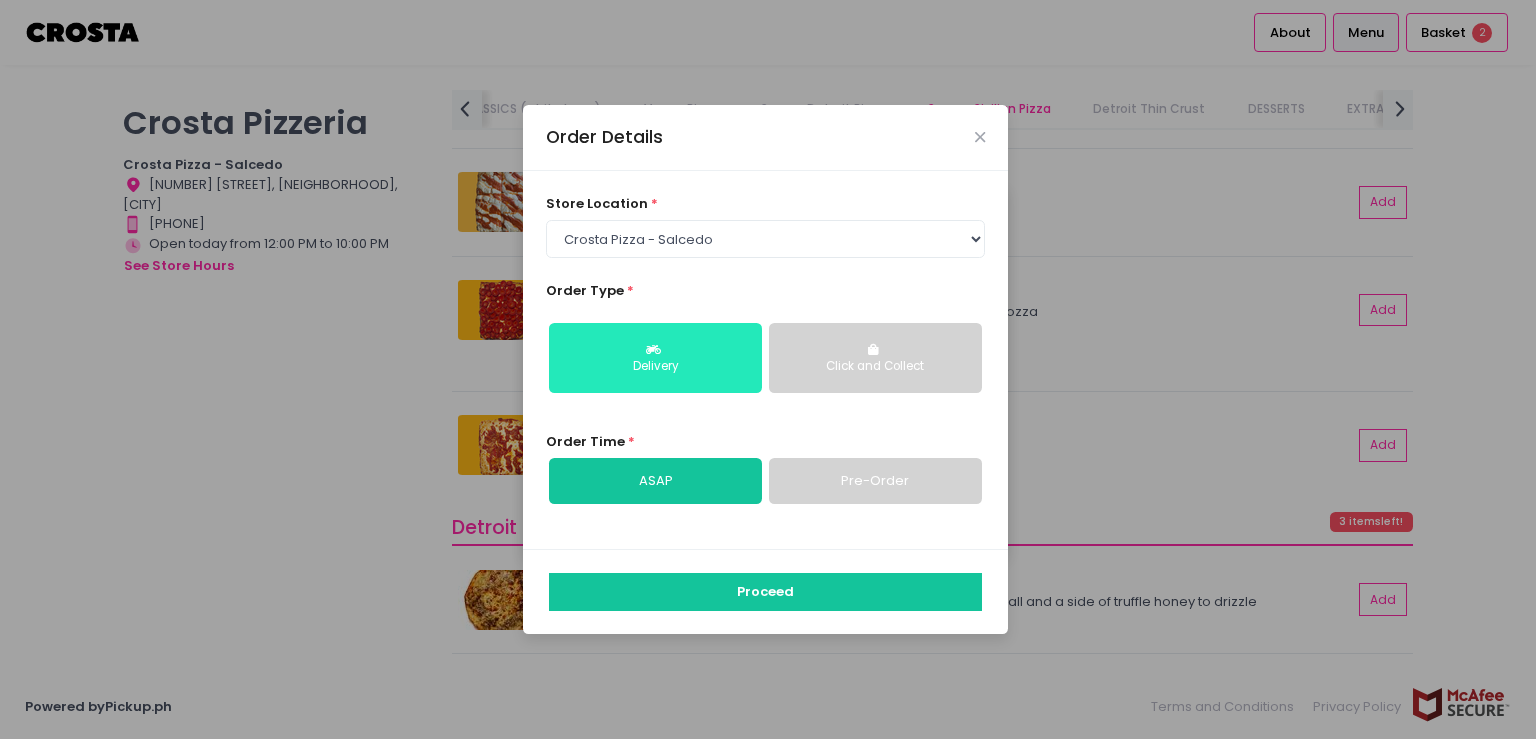 click on "Delivery" at bounding box center [655, 367] 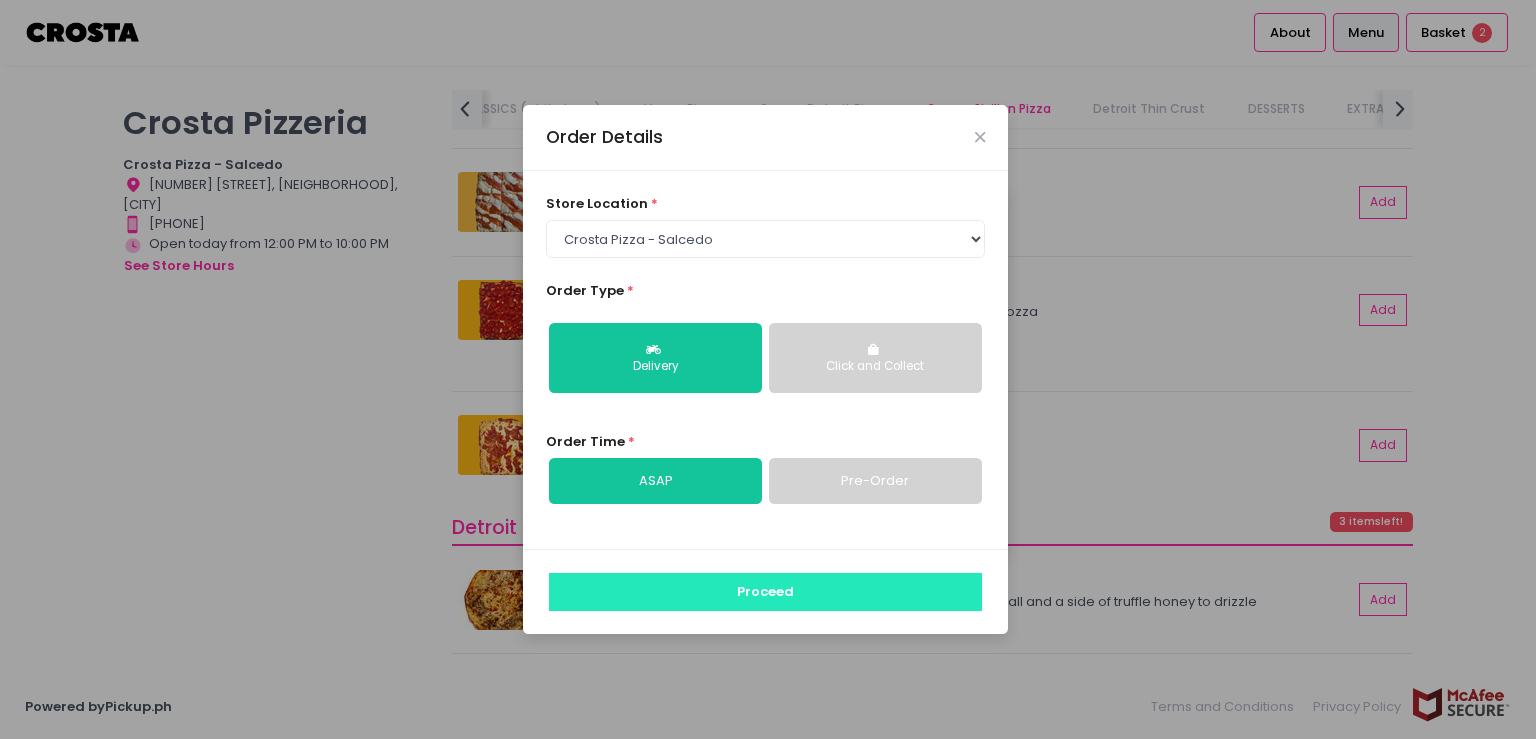 click on "Proceed" at bounding box center [765, 592] 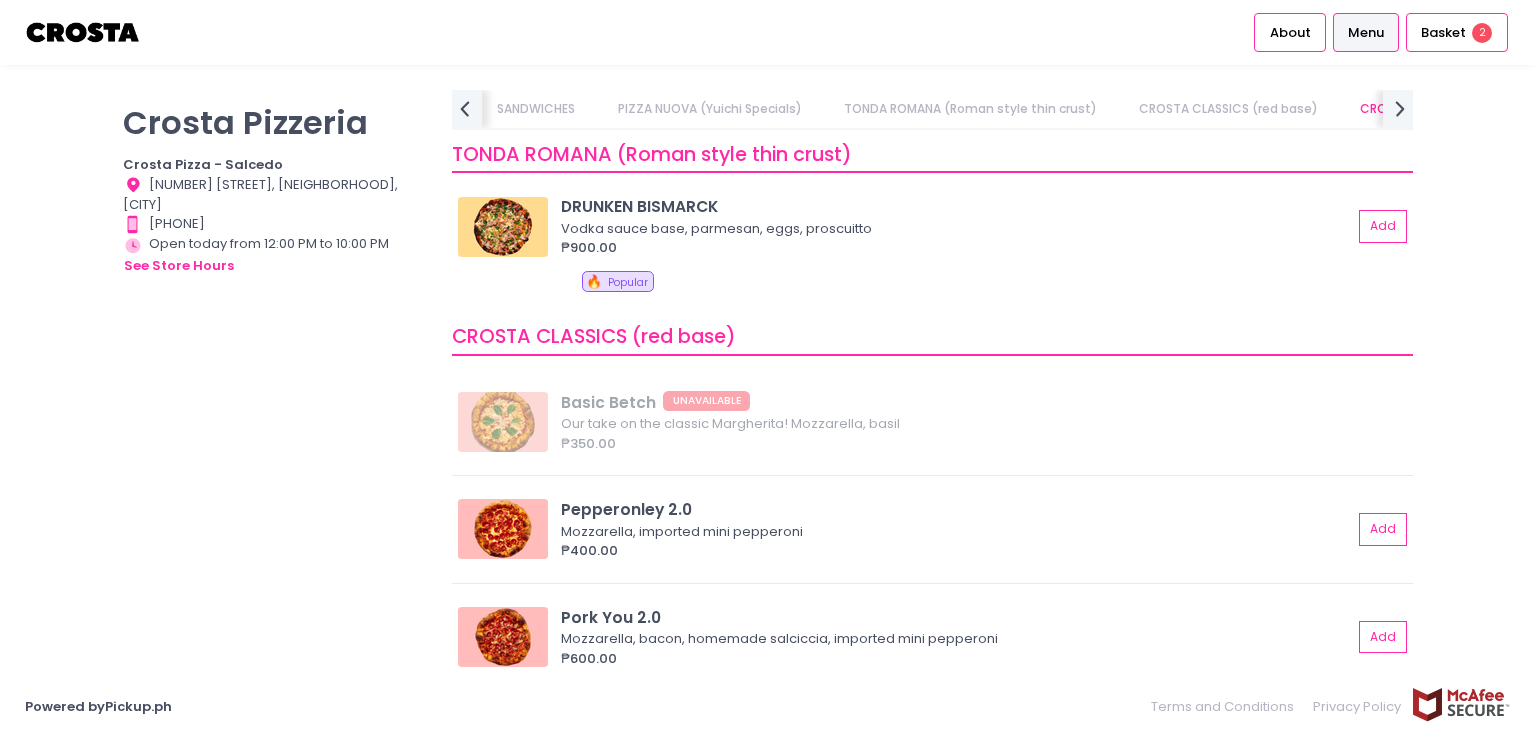 scroll, scrollTop: 970, scrollLeft: 0, axis: vertical 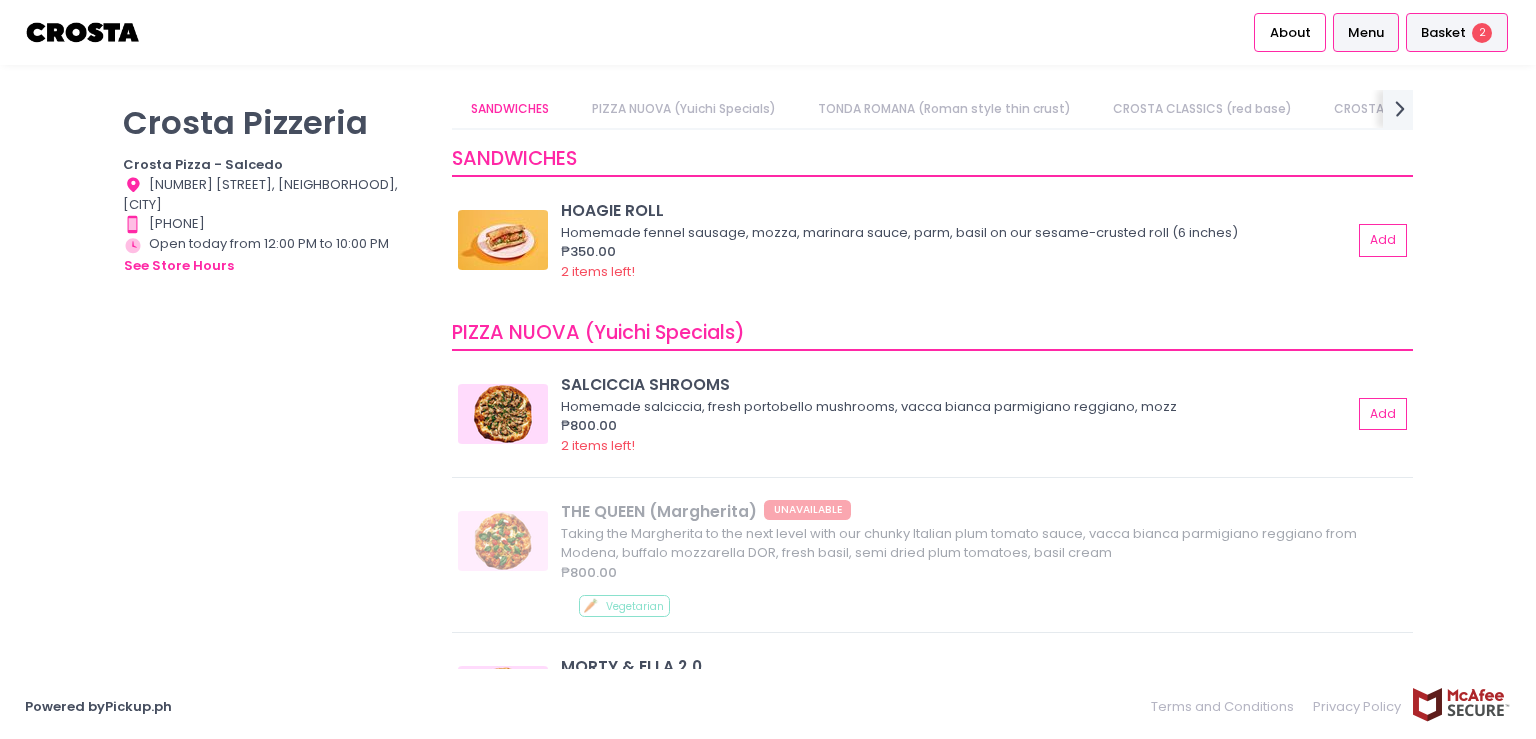 click on "Basket" at bounding box center (1443, 33) 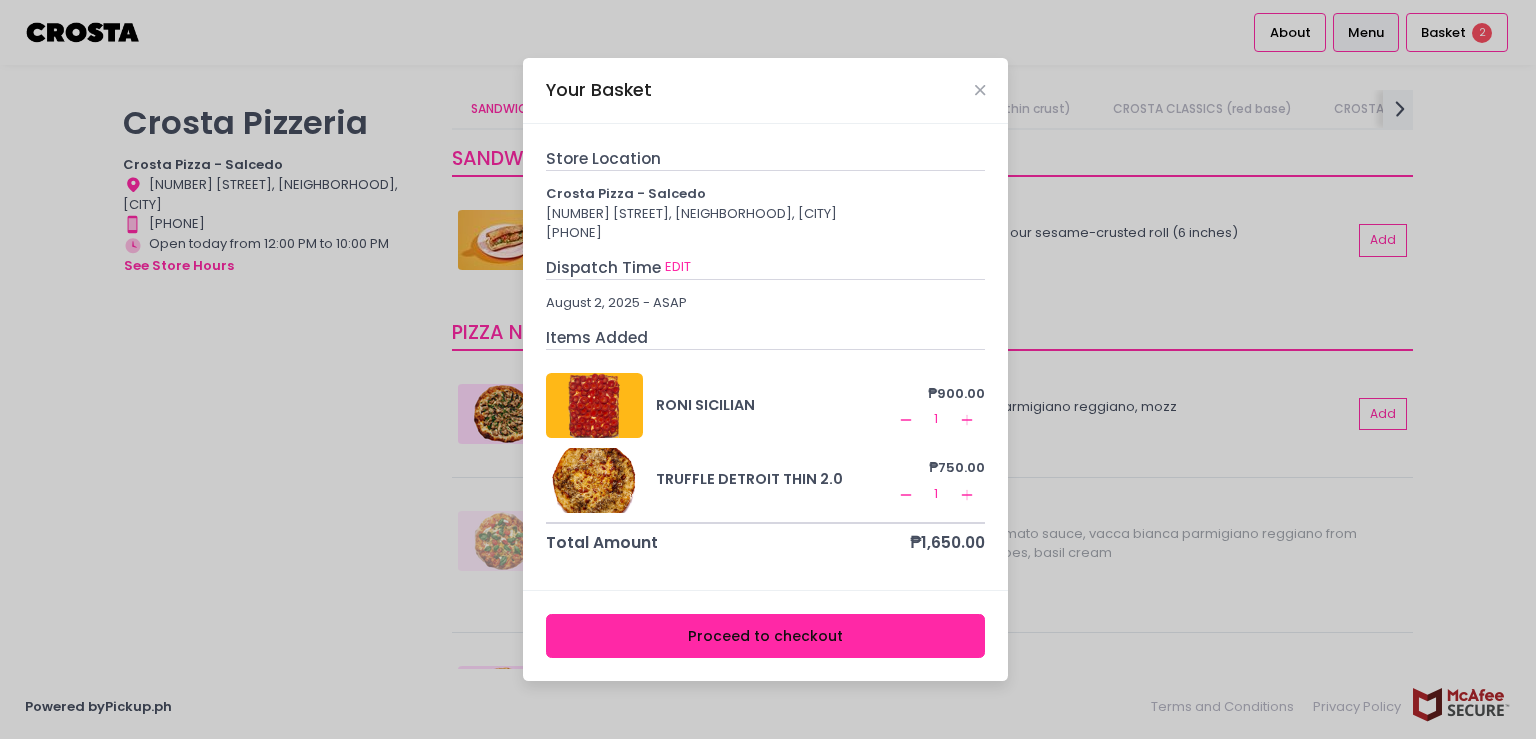 click on "Proceed to checkout" at bounding box center (766, 636) 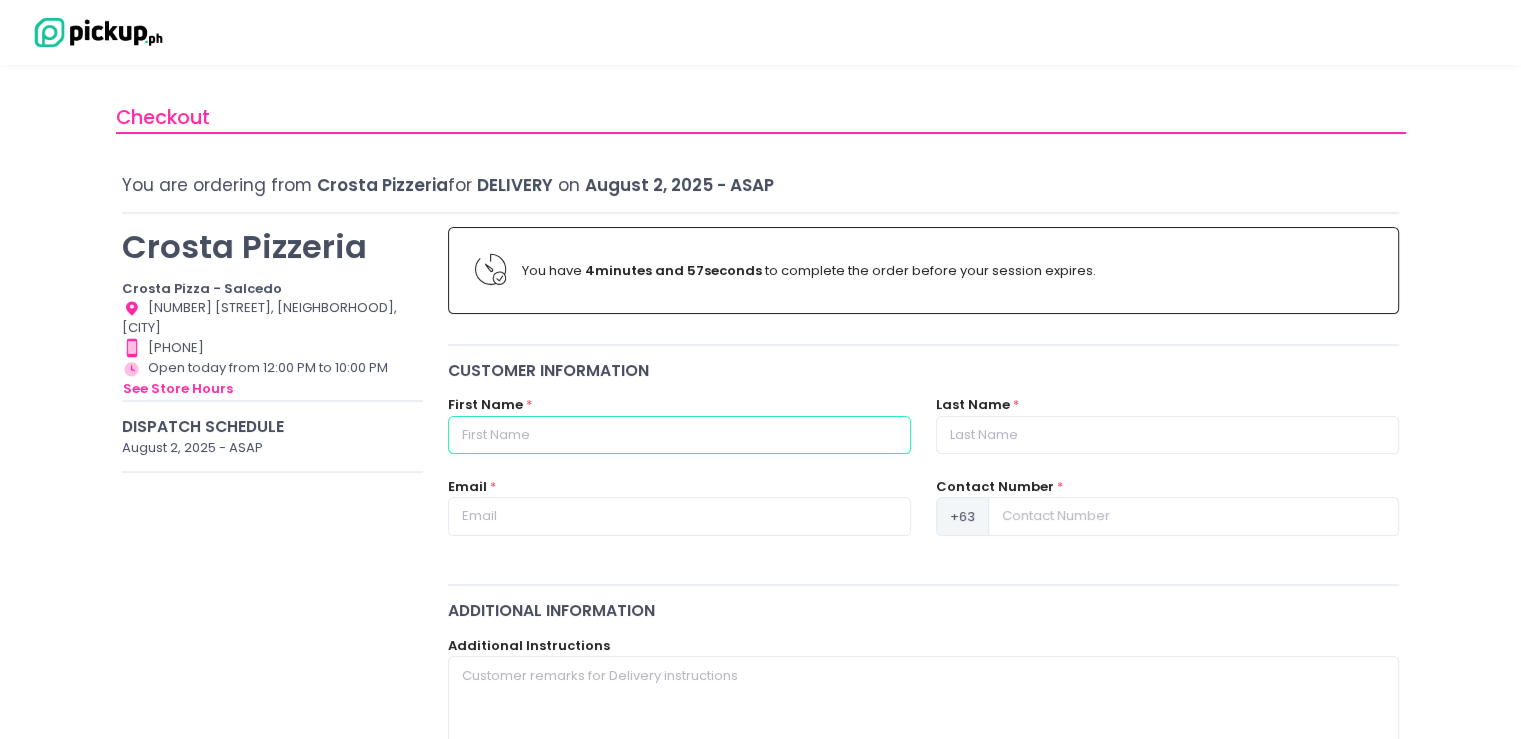 click at bounding box center (679, 435) 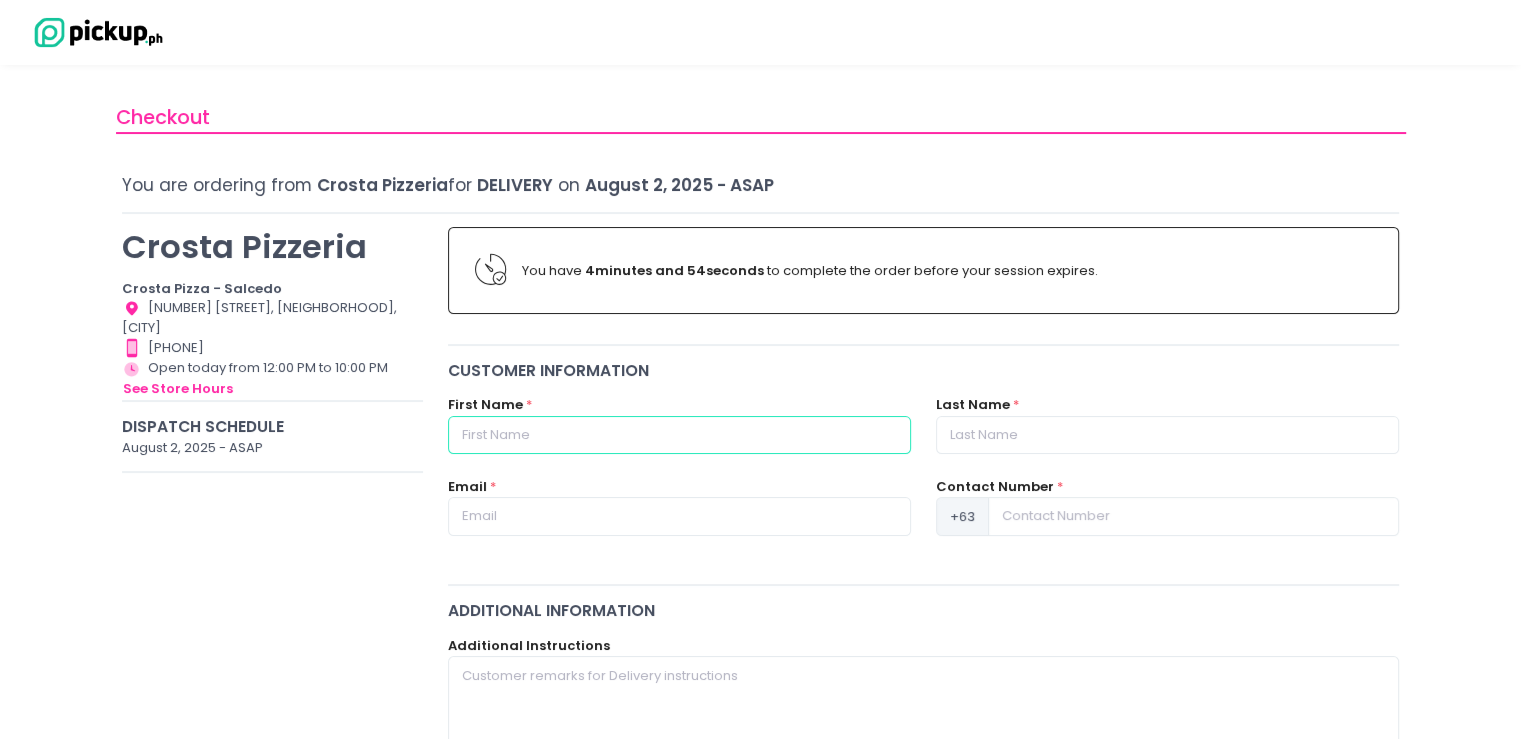 type on "[NAME]" 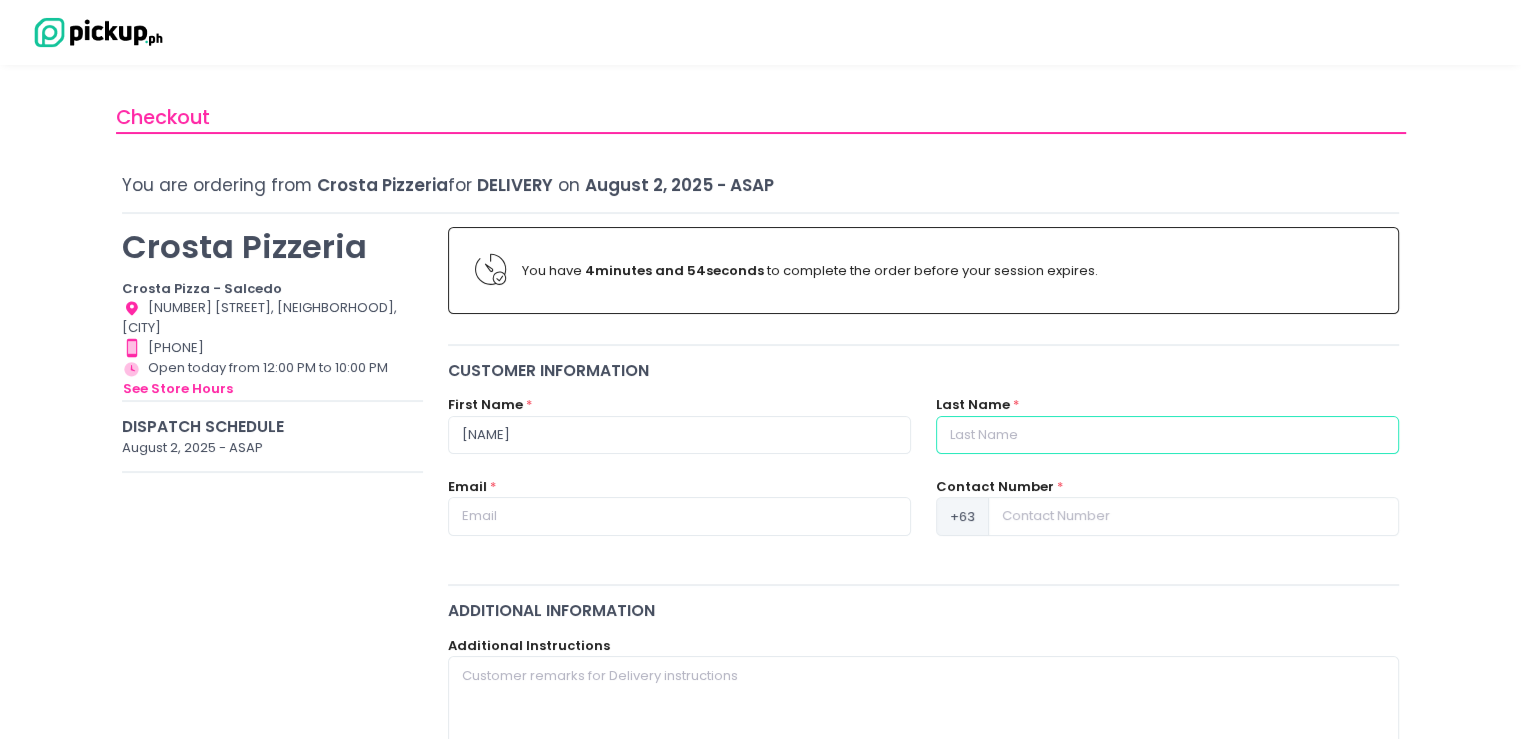 type on "[LAST]" 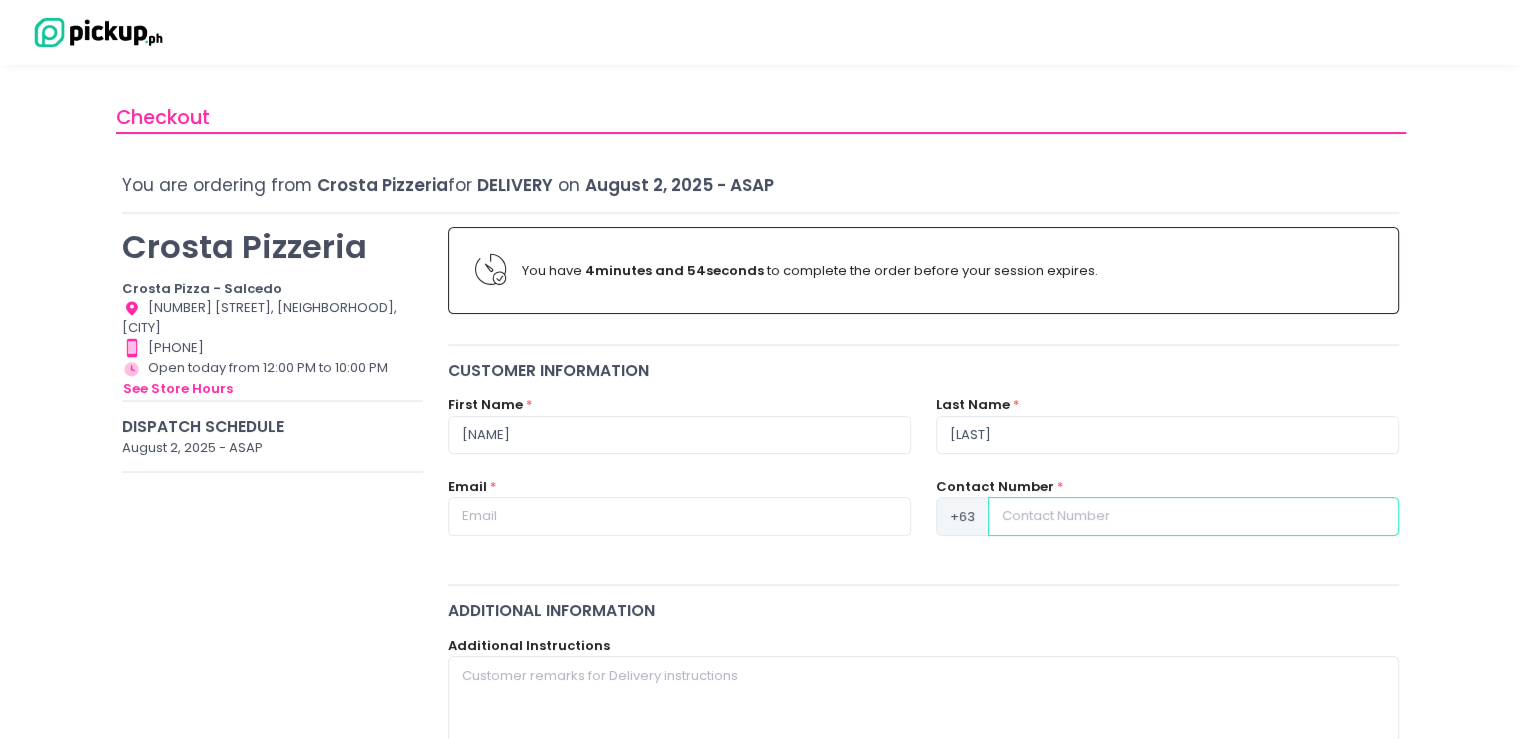 type on "[PHONE]" 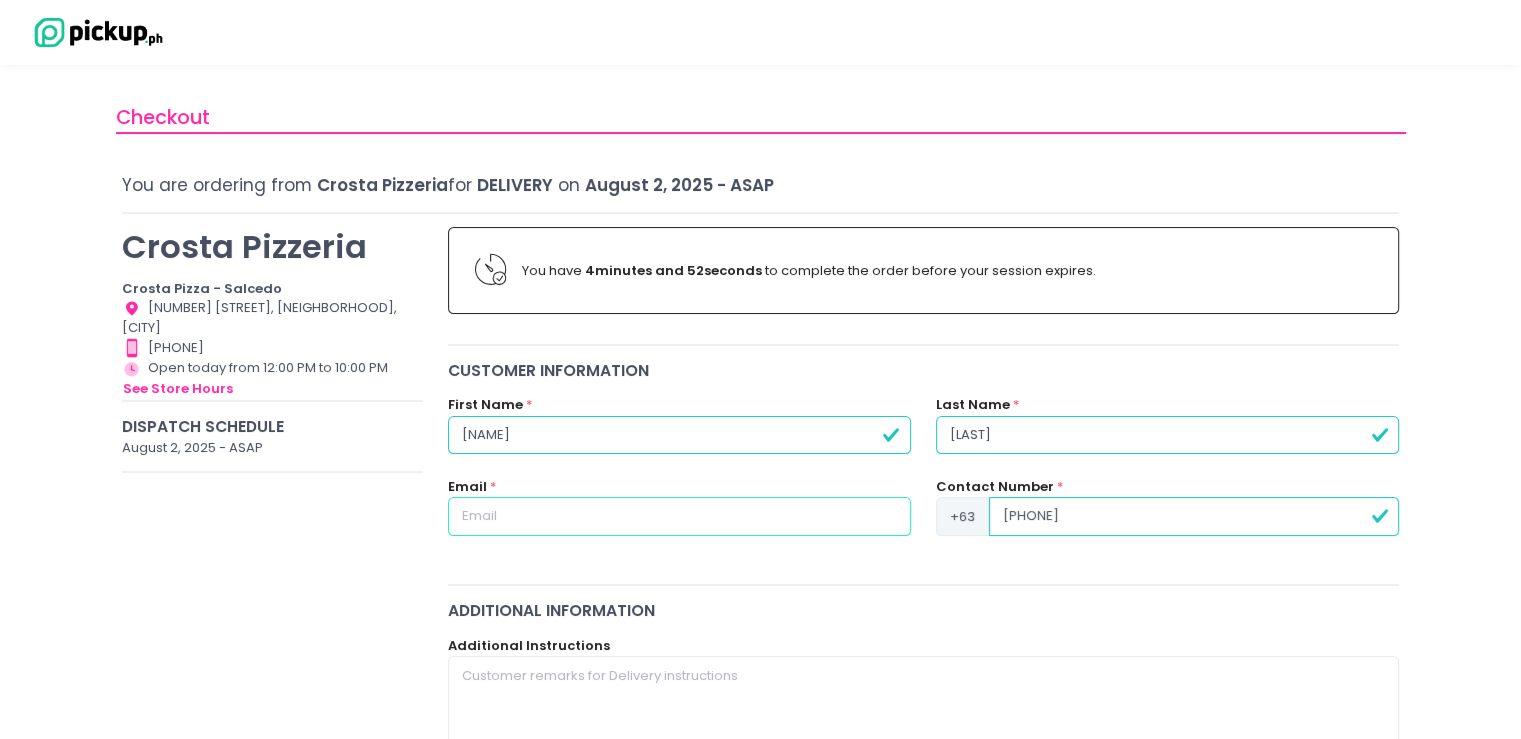 click at bounding box center [679, 516] 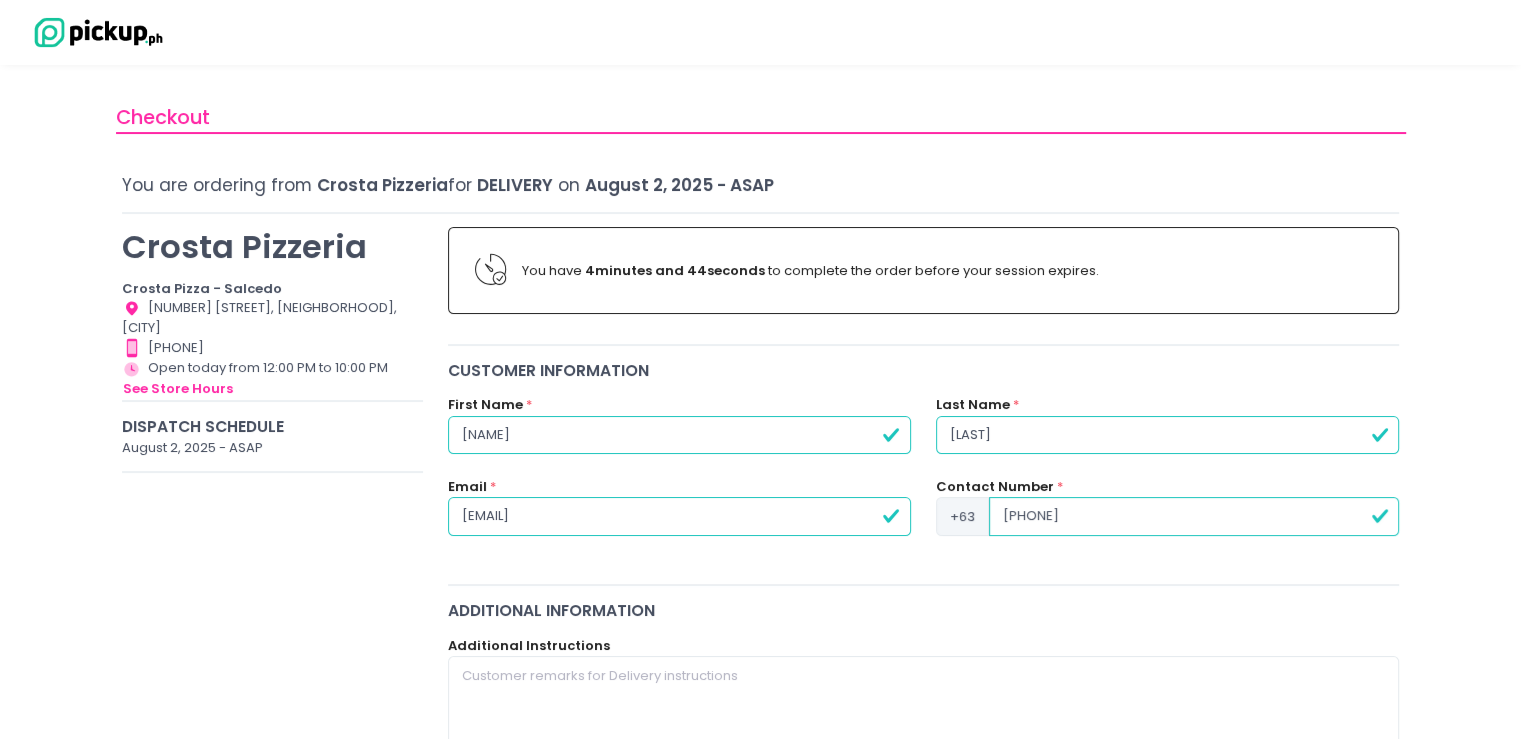 type on "[EMAIL]" 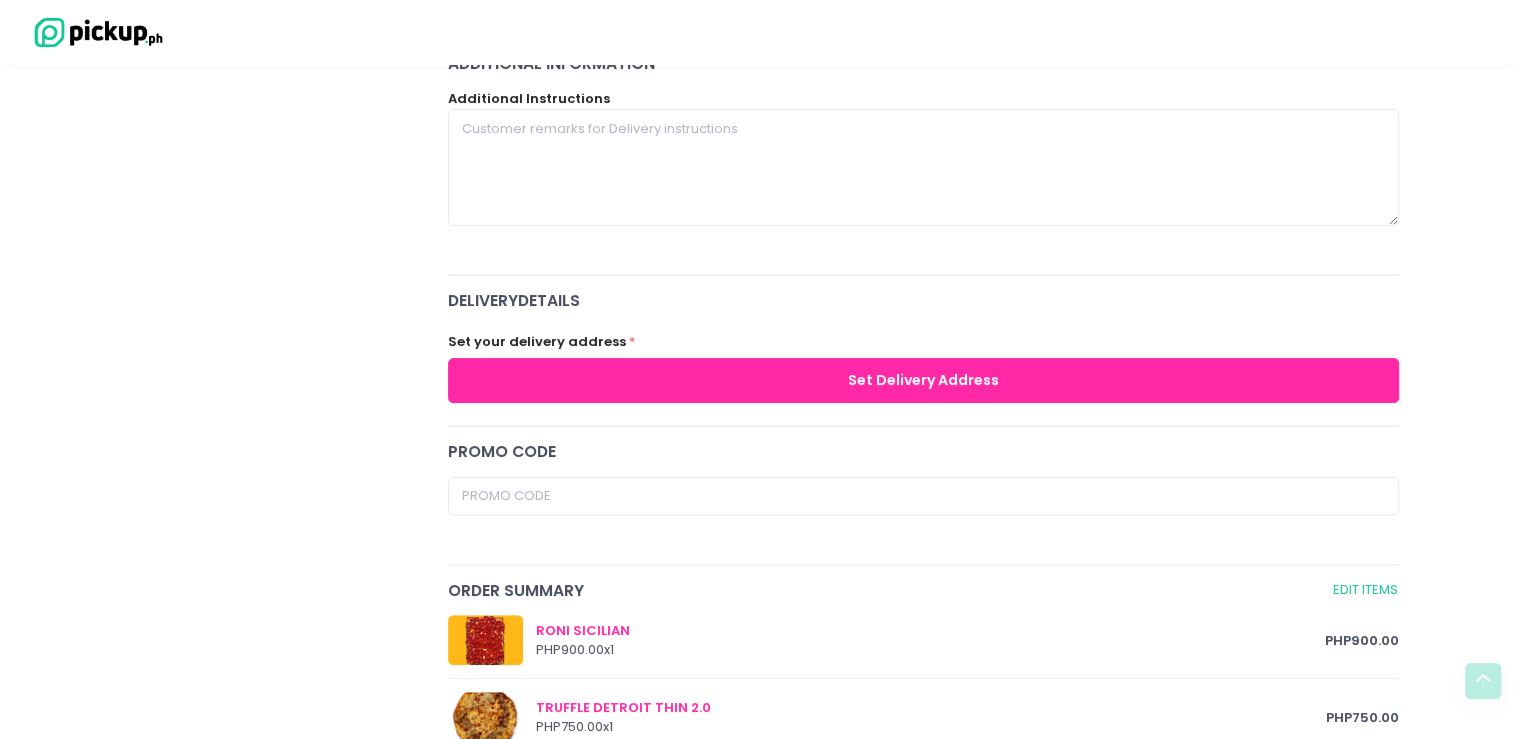 scroll, scrollTop: 546, scrollLeft: 0, axis: vertical 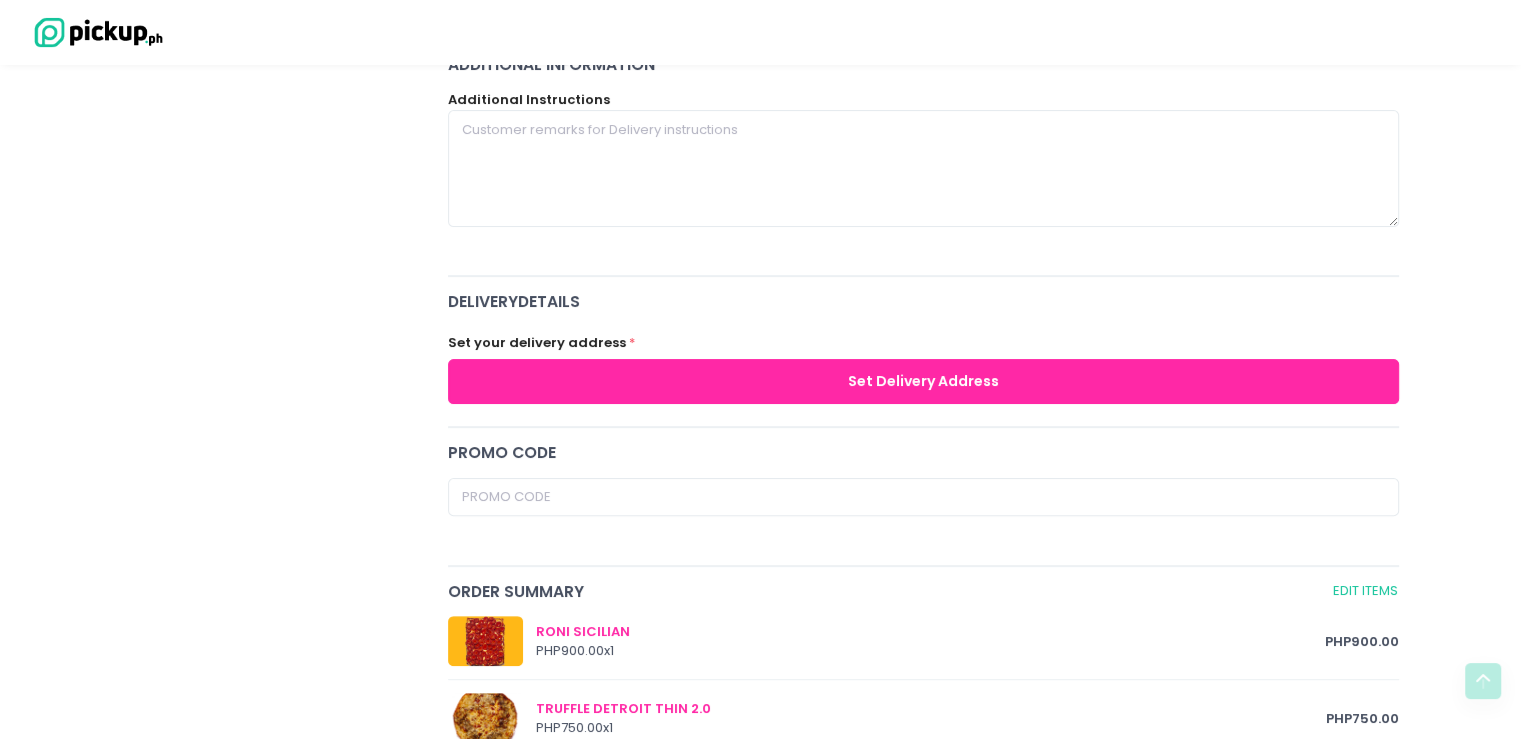 click on "Set Delivery Address" at bounding box center [924, 381] 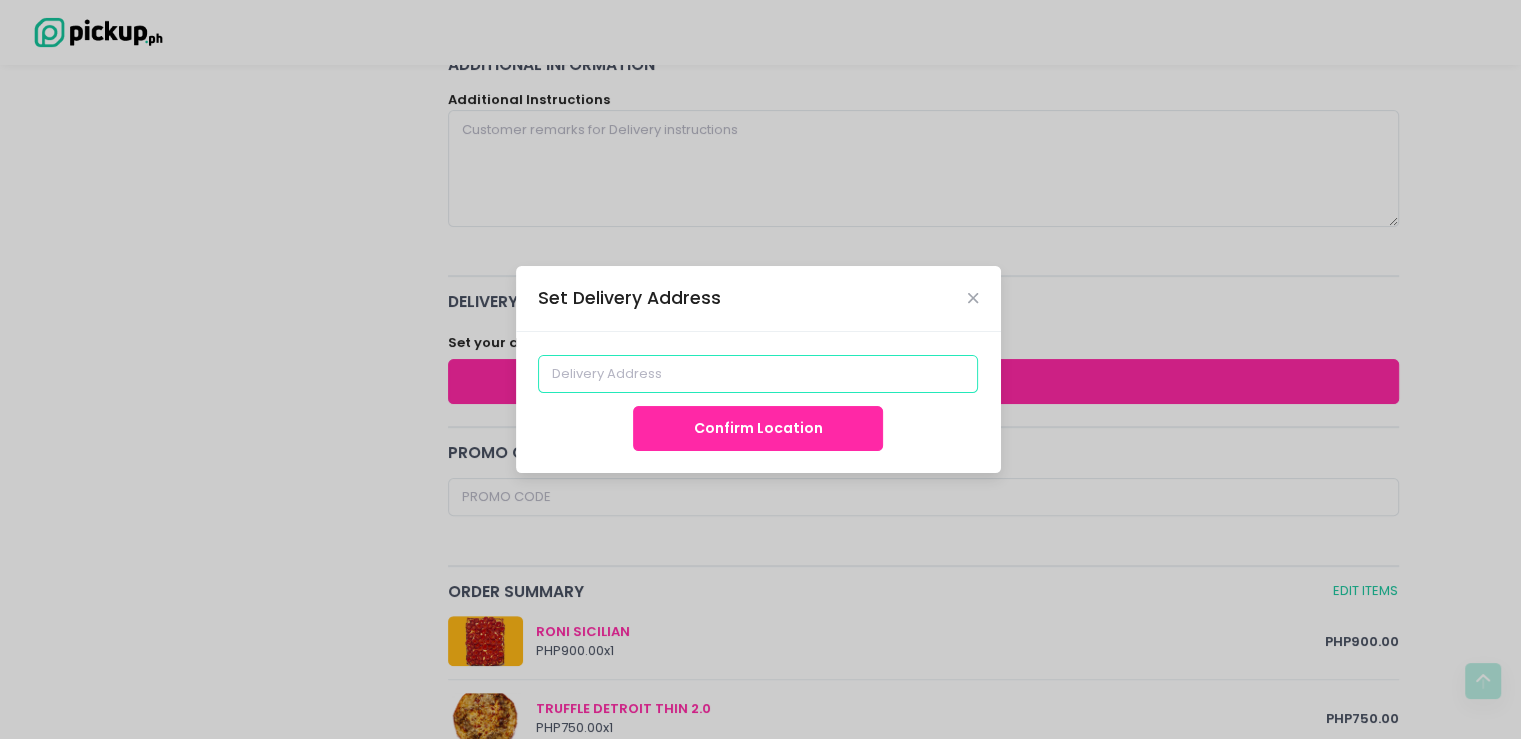 click at bounding box center (758, 374) 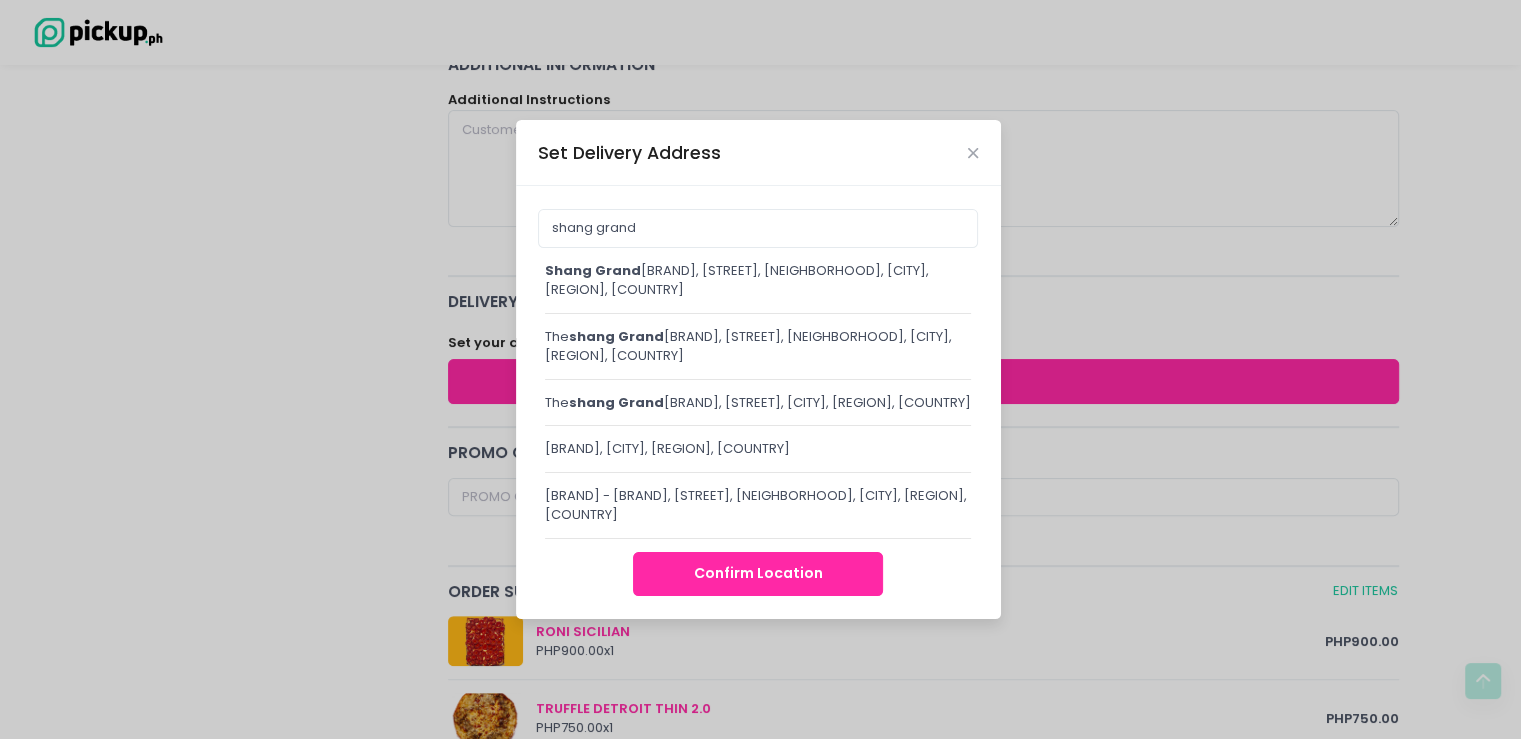 click on "[BRAND] [BRAND] [BRAND], [STREET], [NEIGHBORHOOD], [CITY], [REGION], [COUNTRY]" at bounding box center (758, 280) 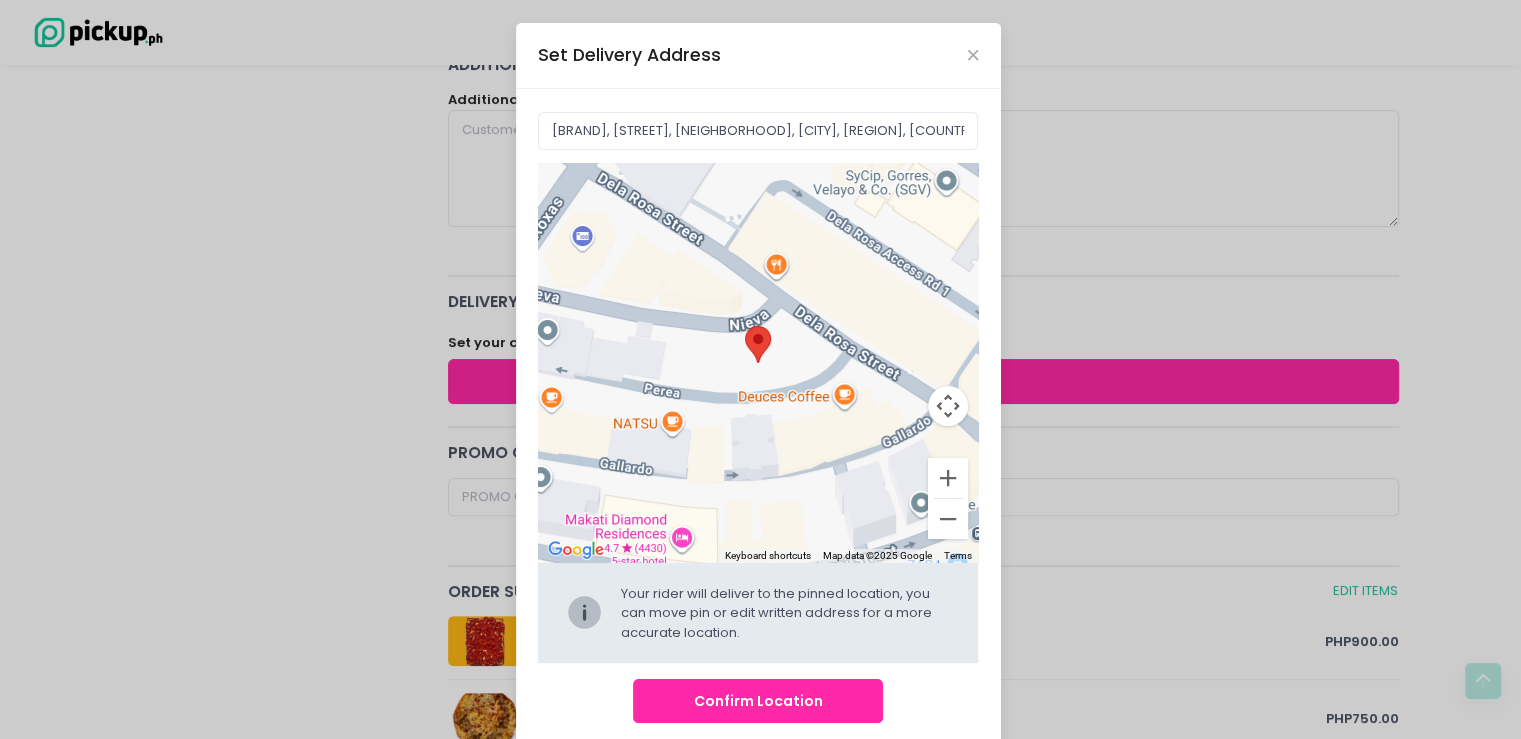 click on "Confirm Location" at bounding box center [758, 701] 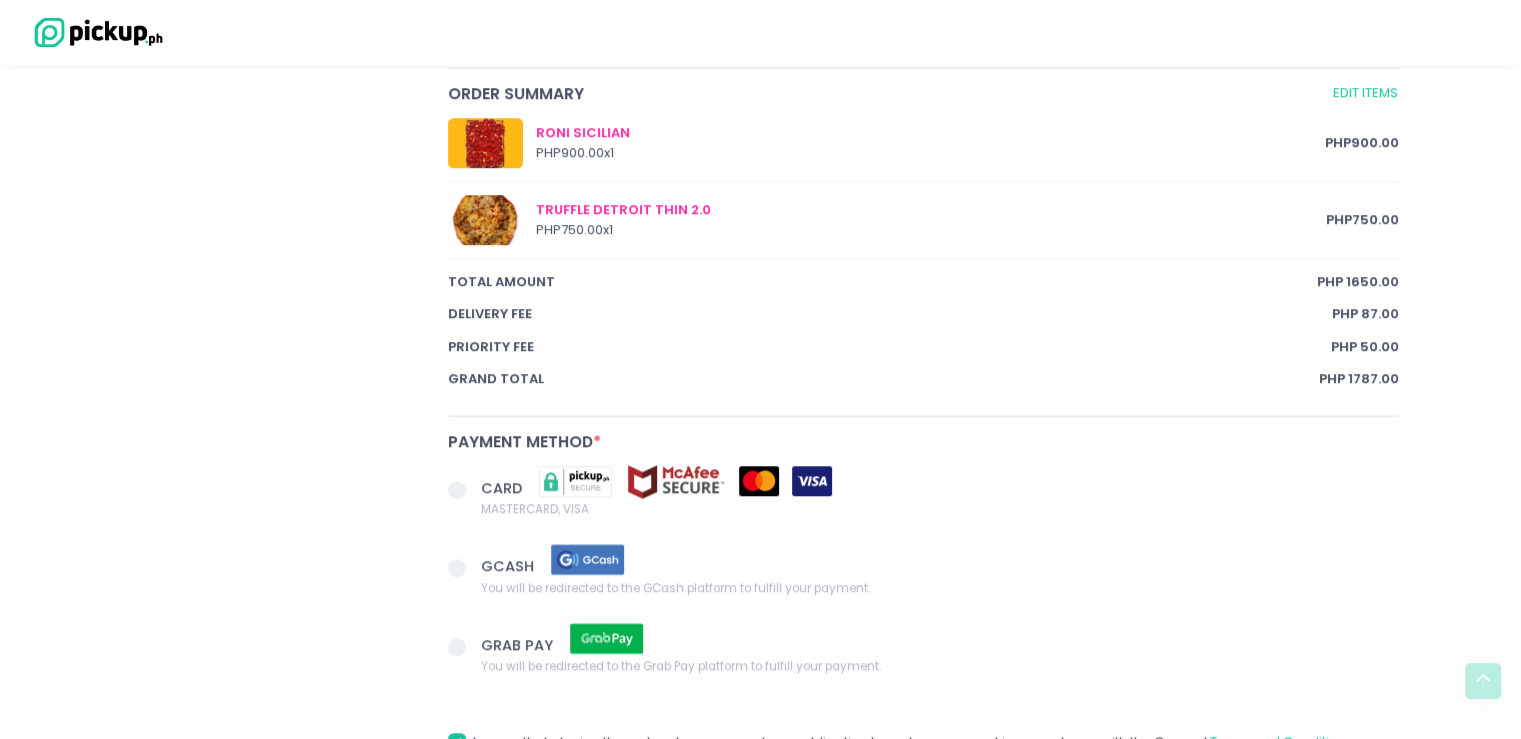 scroll, scrollTop: 1144, scrollLeft: 0, axis: vertical 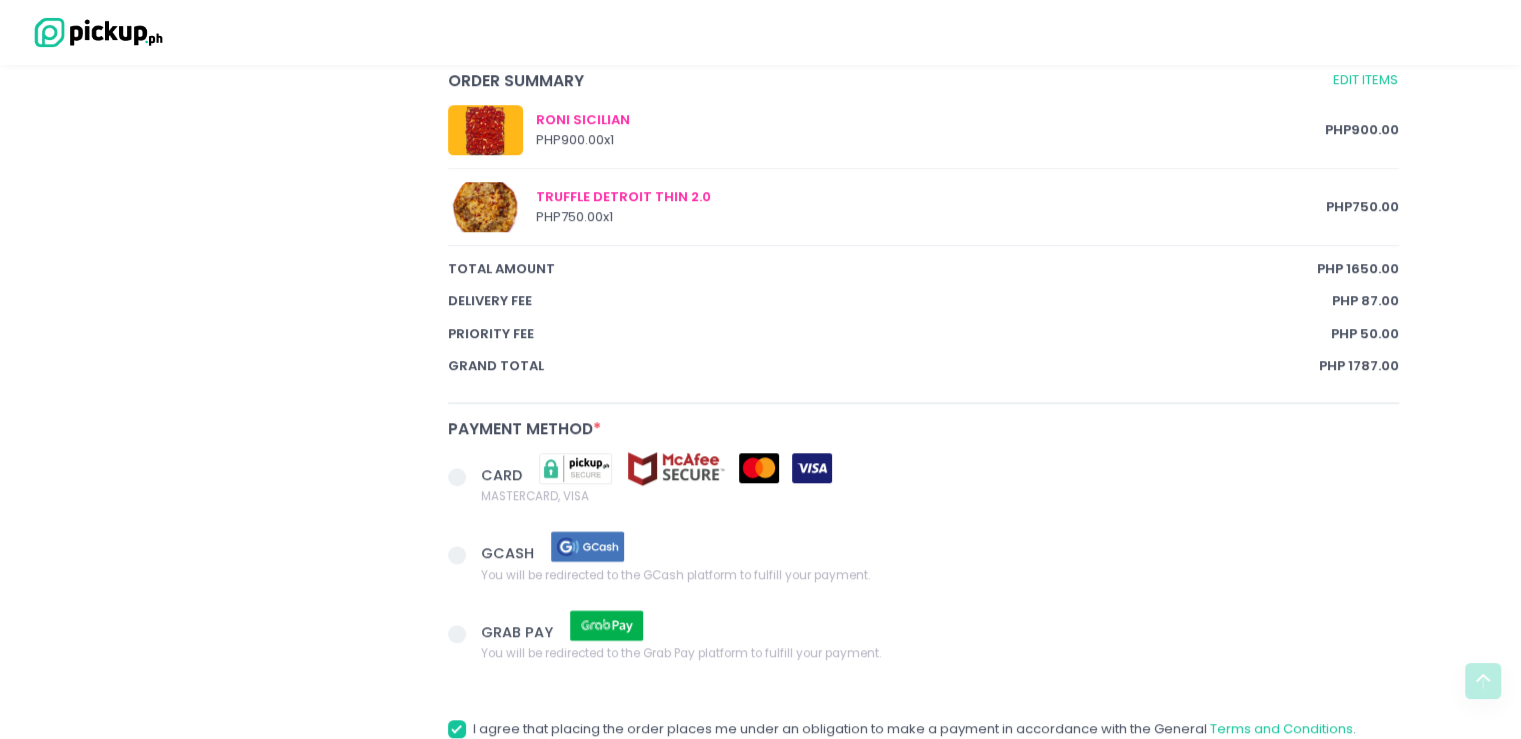 click at bounding box center (457, 477) 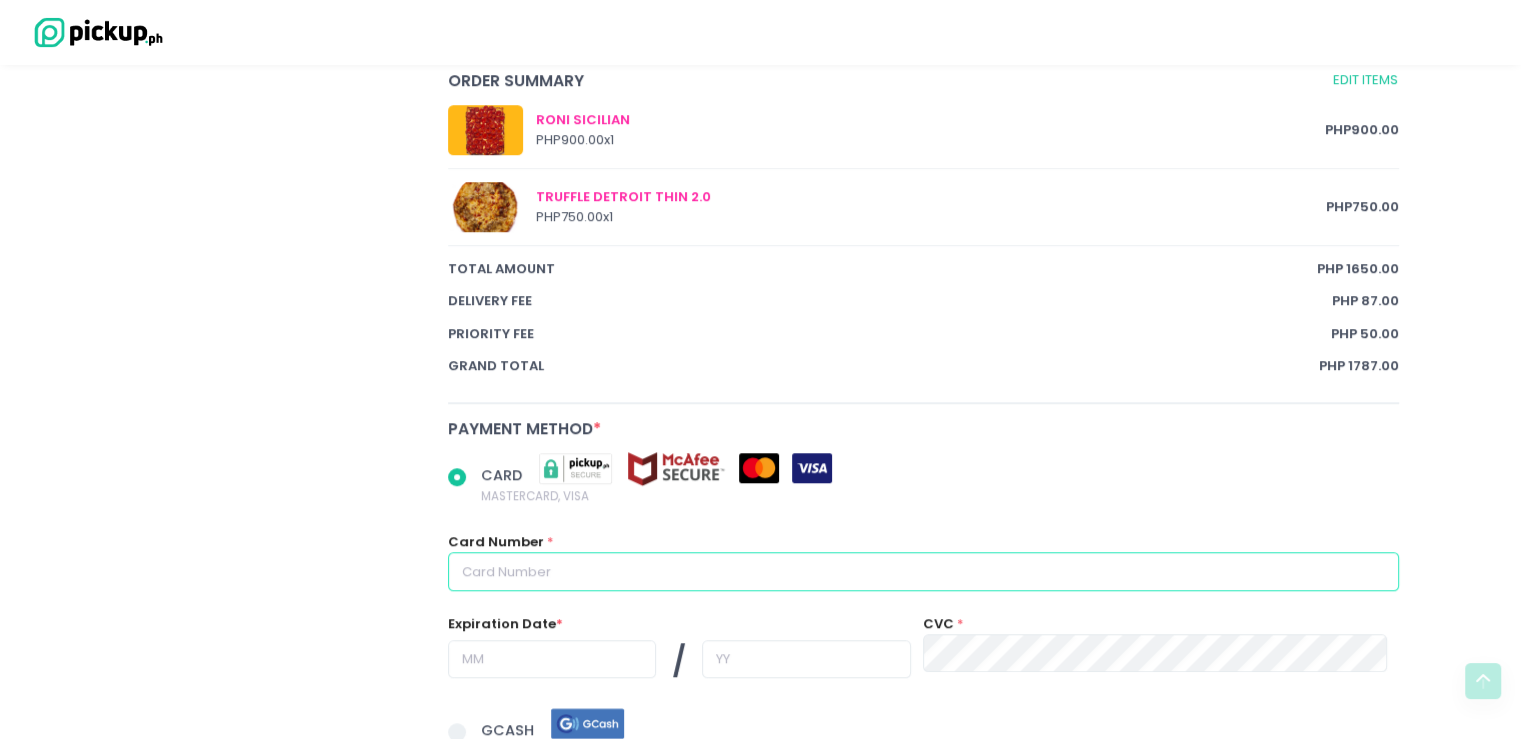 click at bounding box center (924, 571) 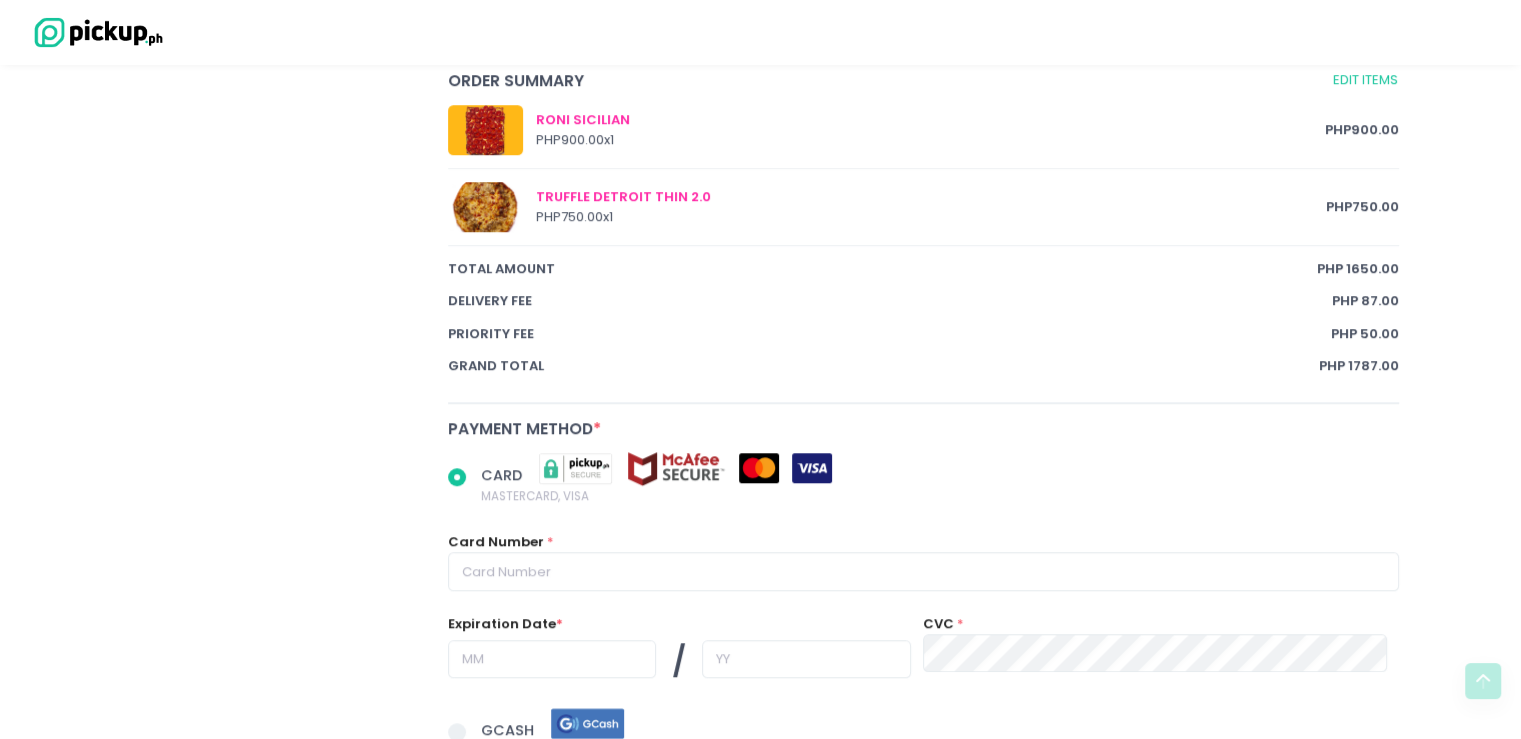 radio on "true" 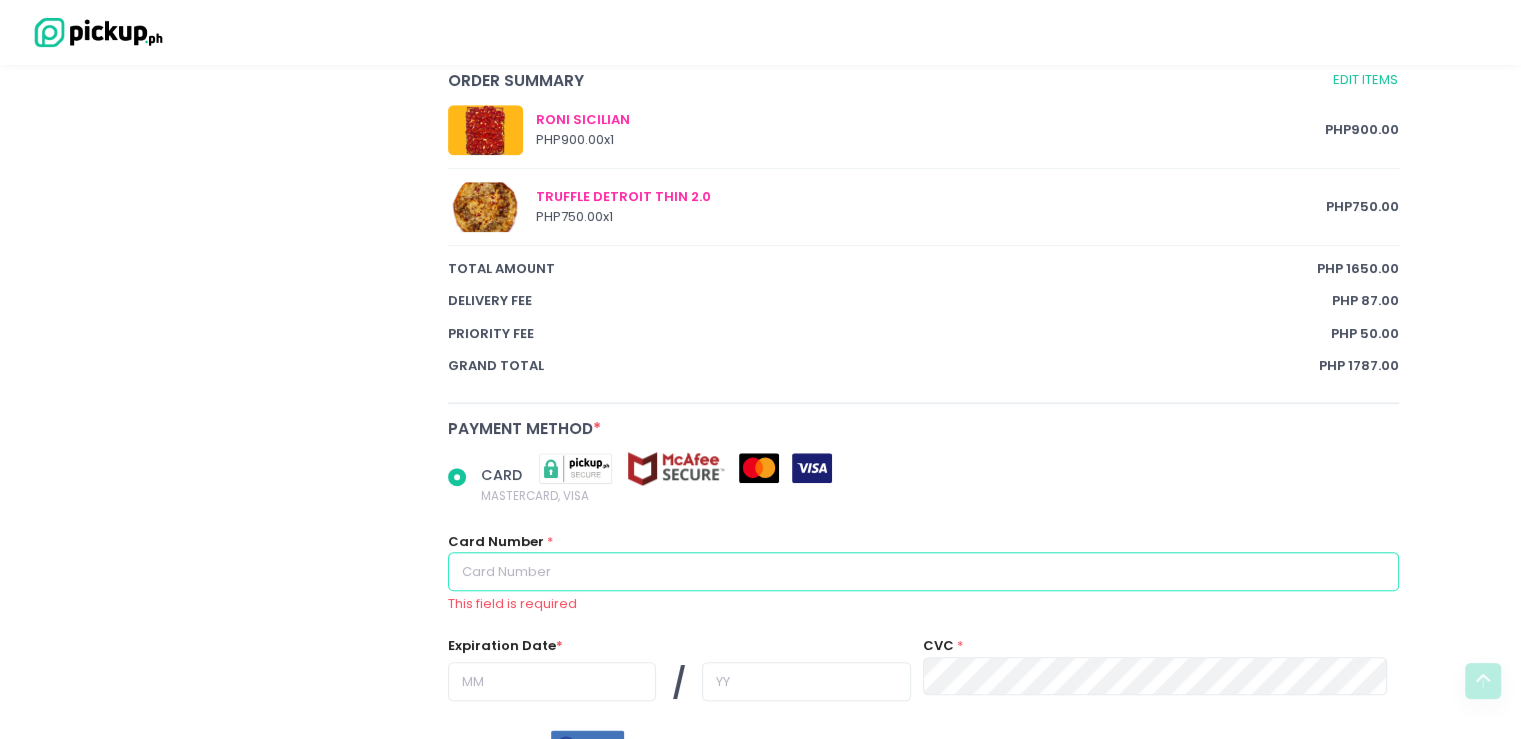 type on "[NUMBER]" 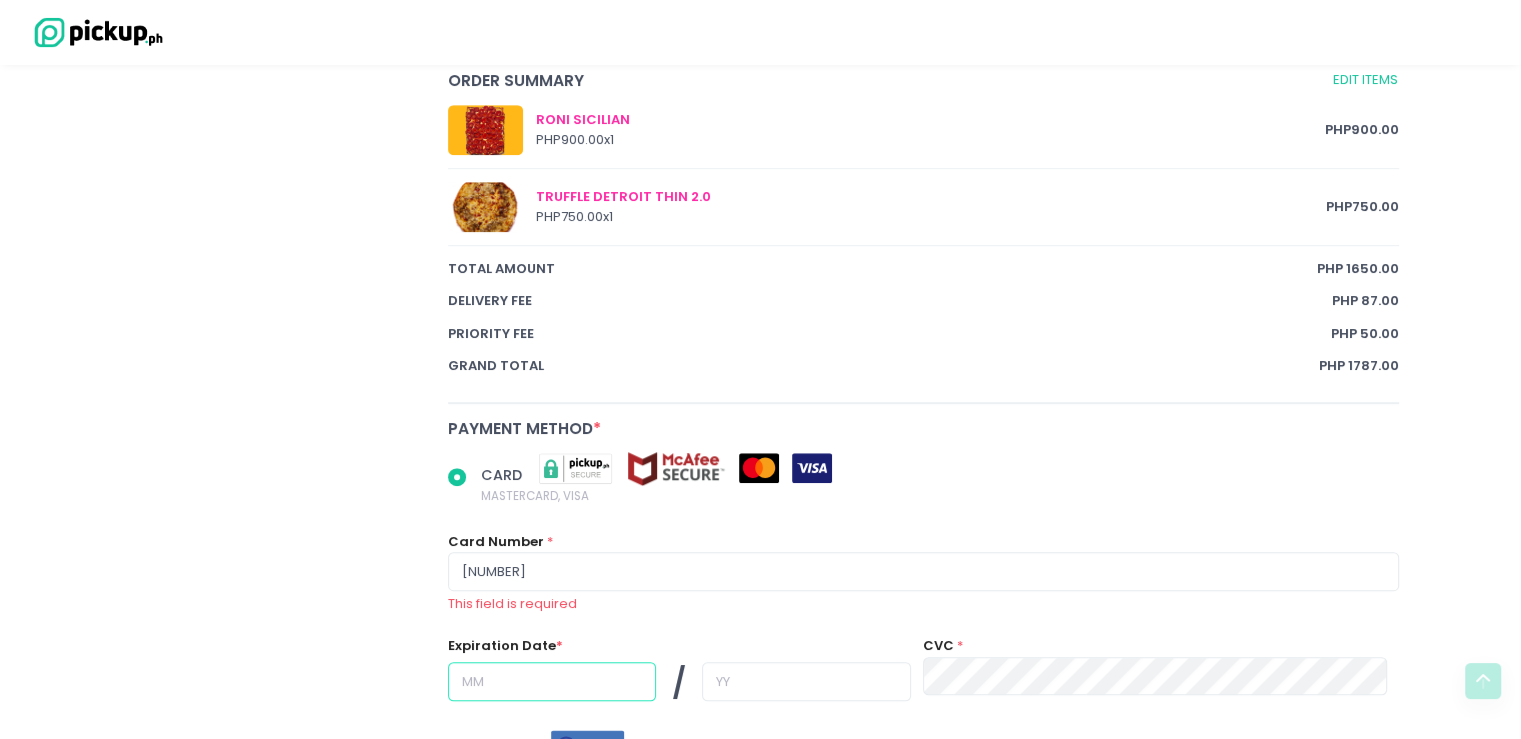 type on "08" 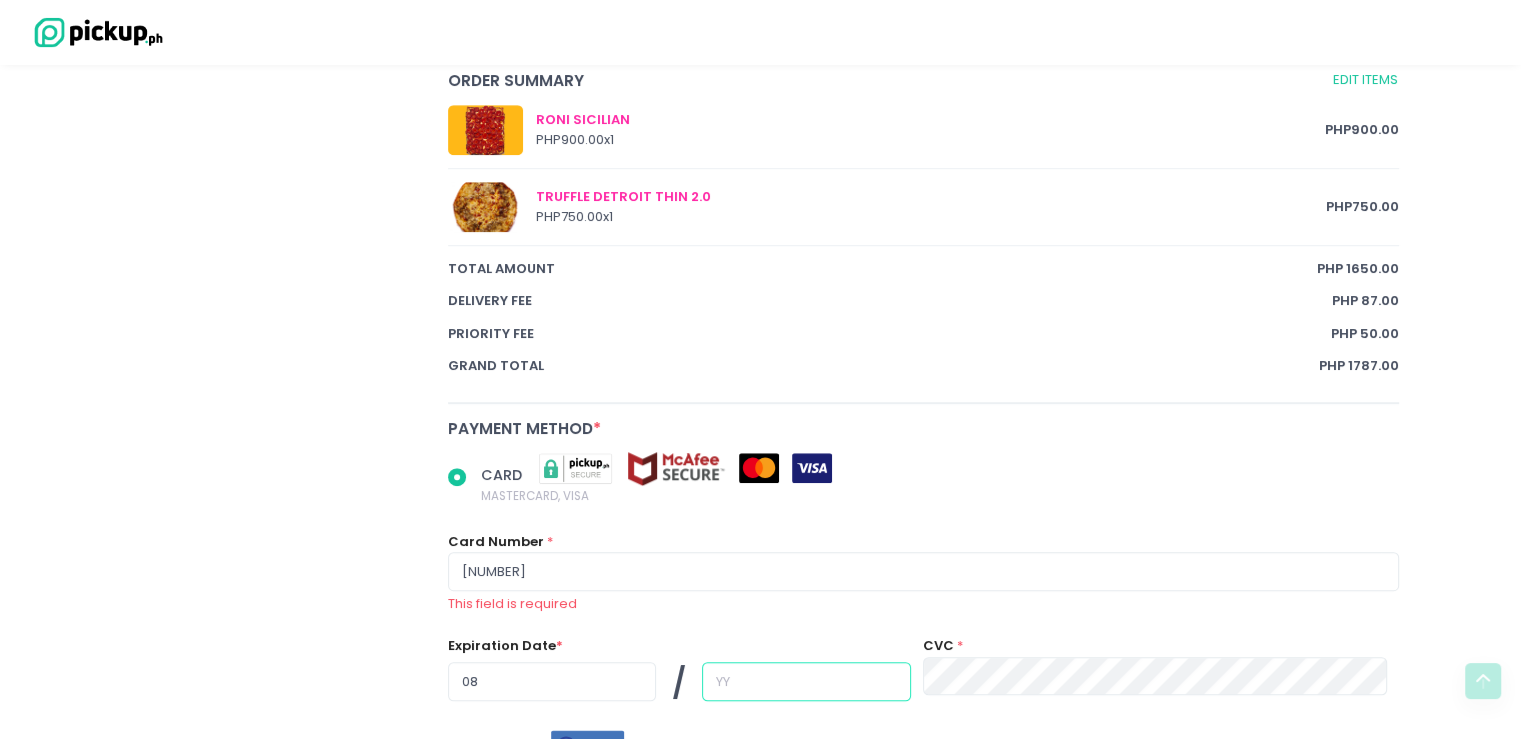 type on "29" 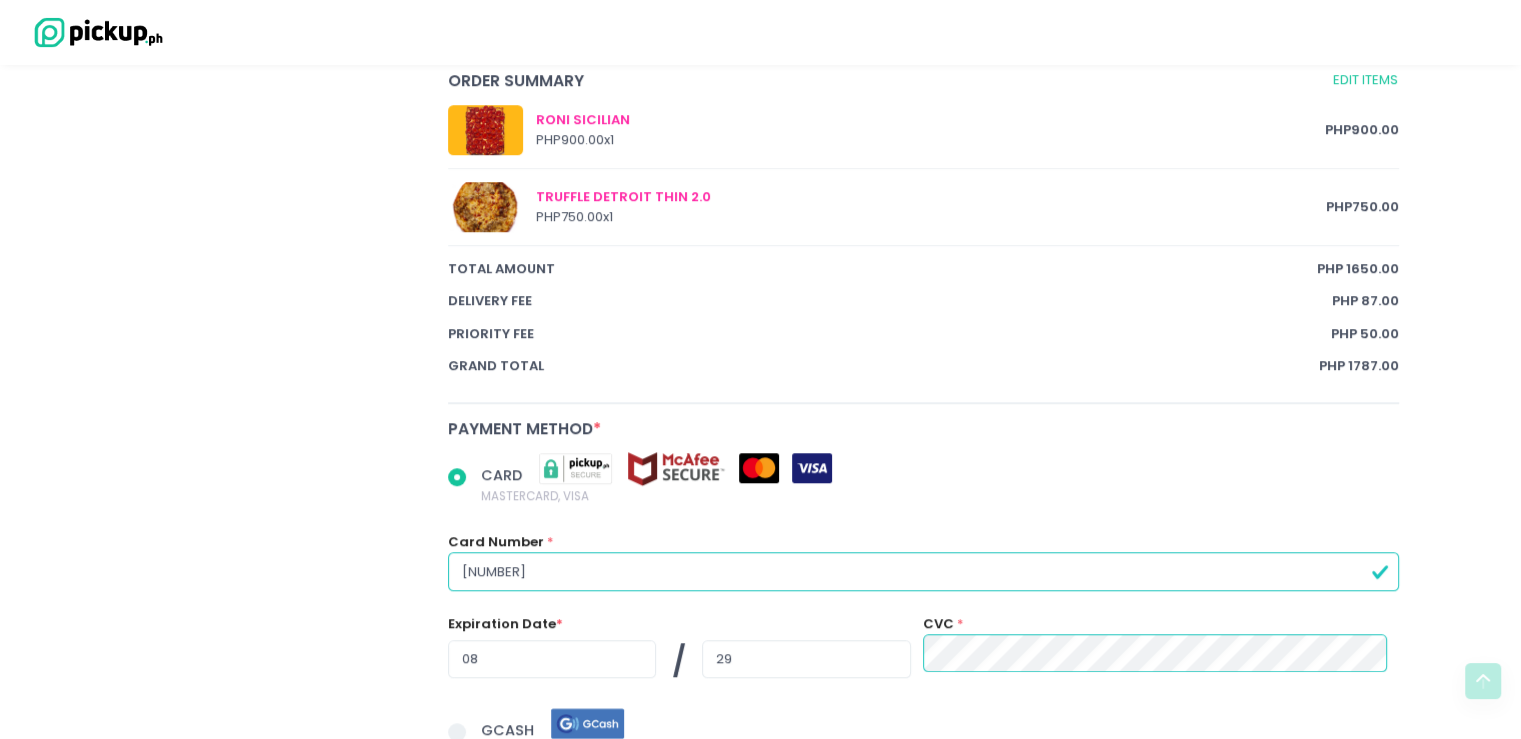scroll, scrollTop: 1488, scrollLeft: 0, axis: vertical 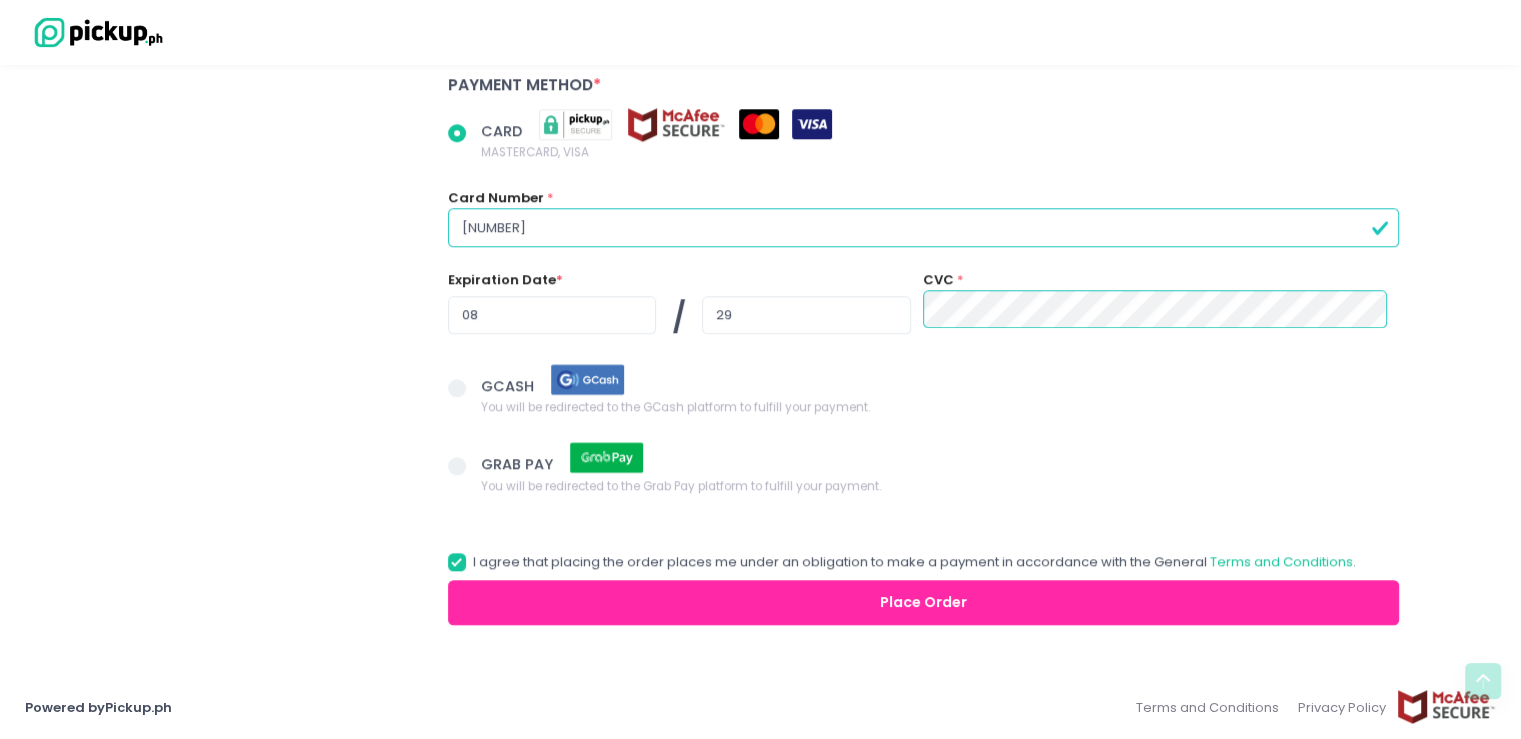 click on "Place Order" at bounding box center (924, 602) 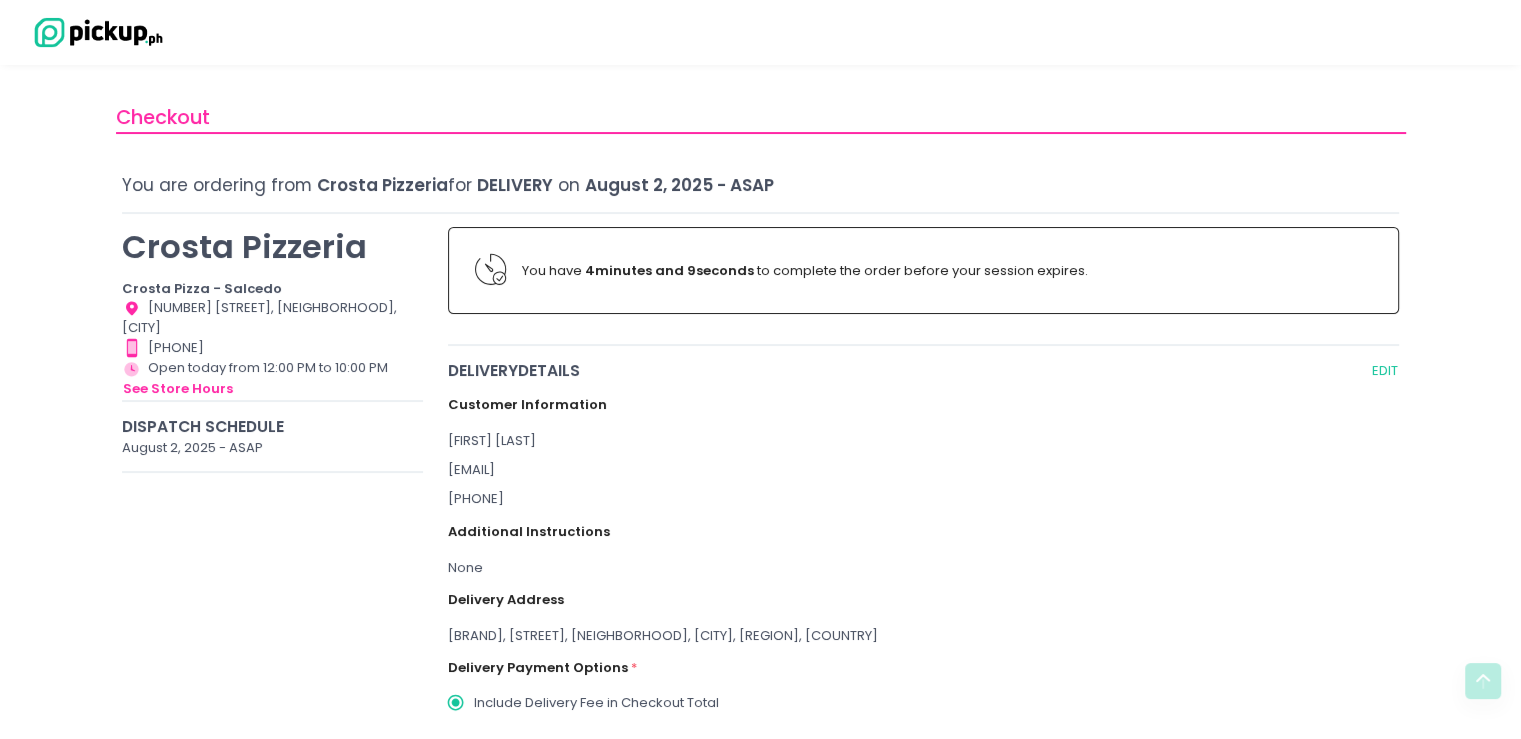 scroll, scrollTop: 0, scrollLeft: 0, axis: both 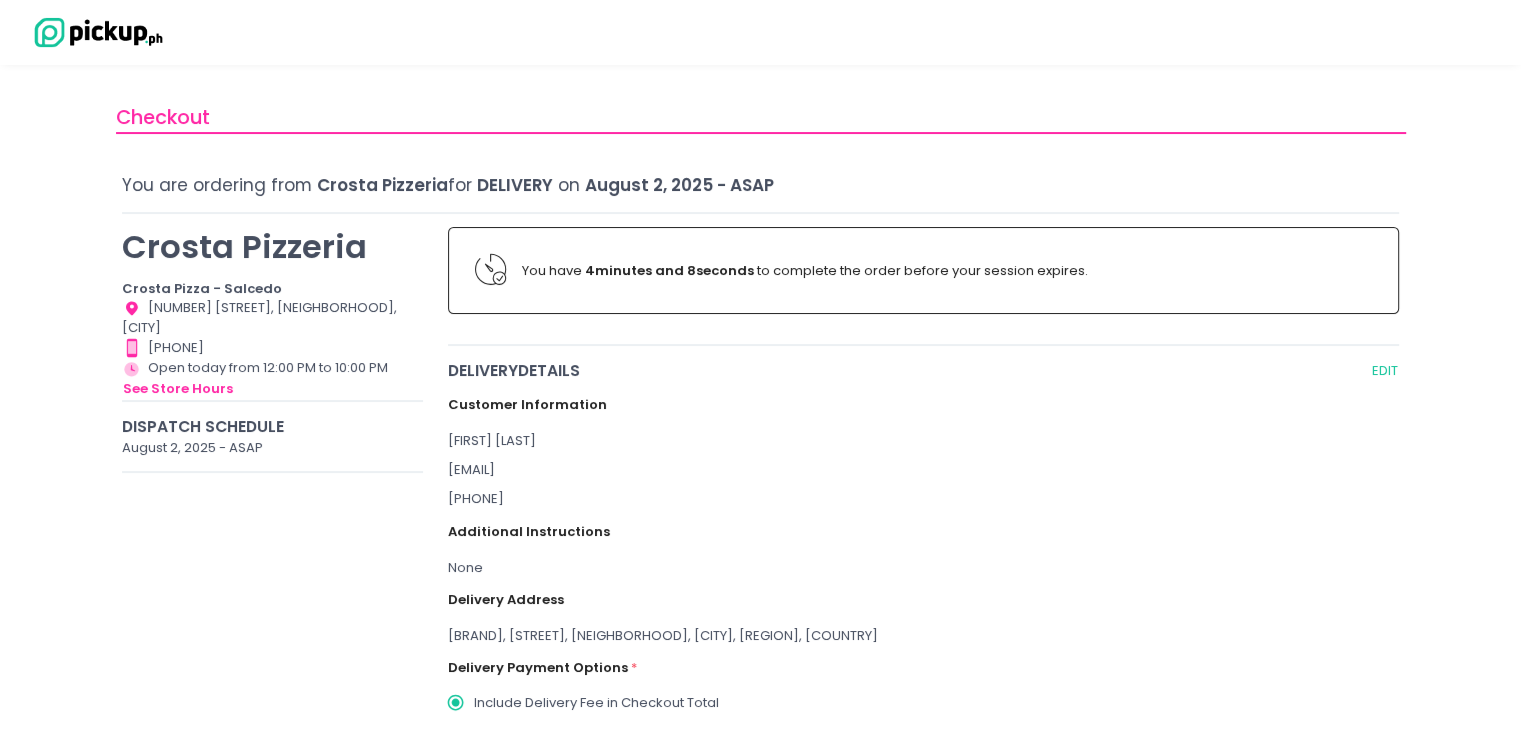 radio on "true" 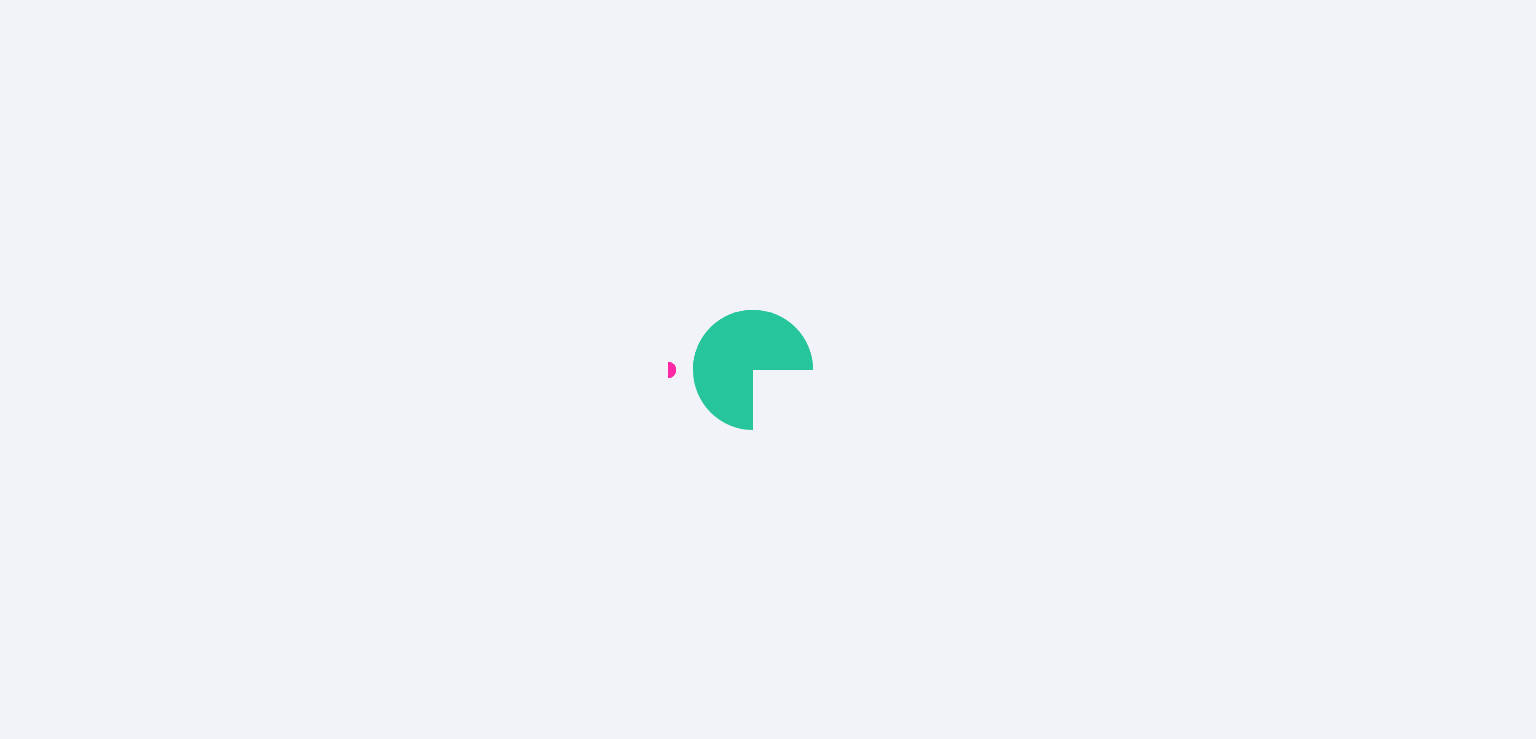 scroll, scrollTop: 0, scrollLeft: 0, axis: both 